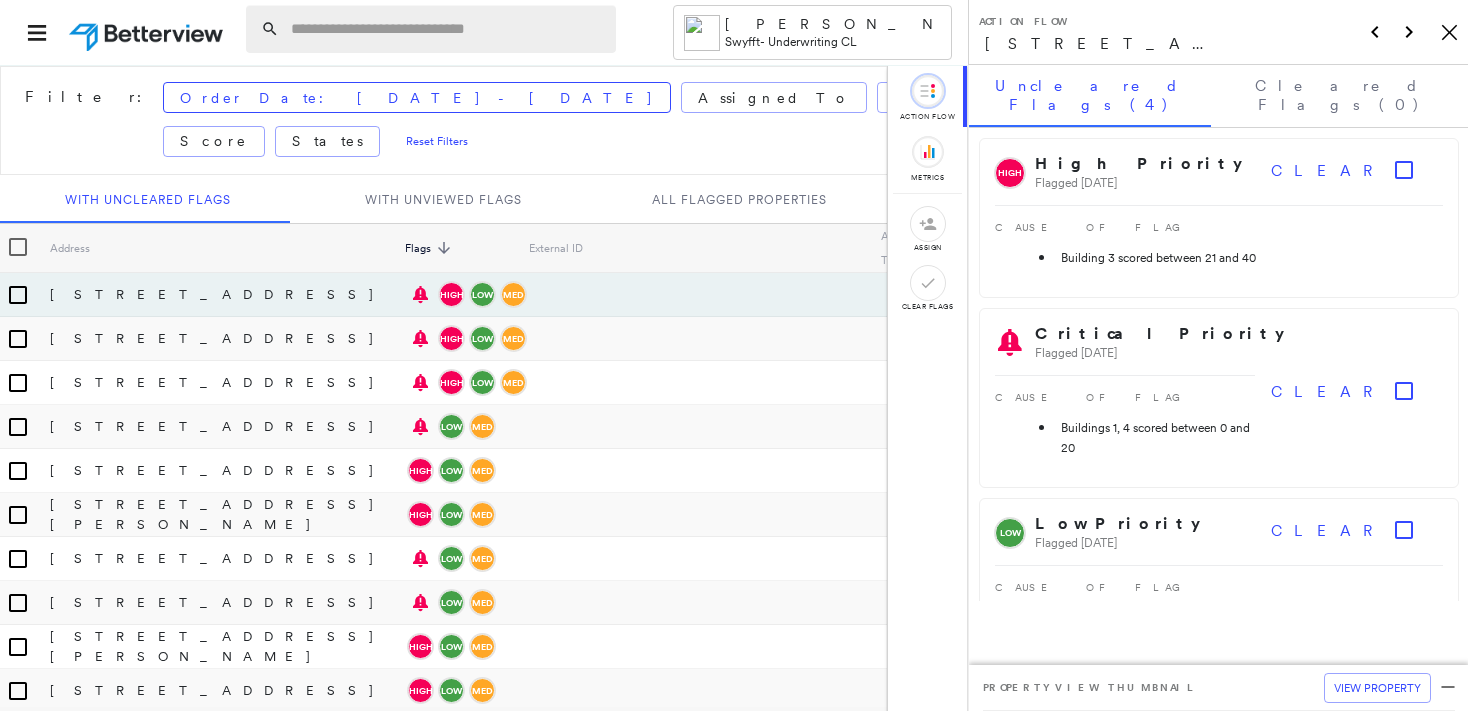 click at bounding box center [447, 29] 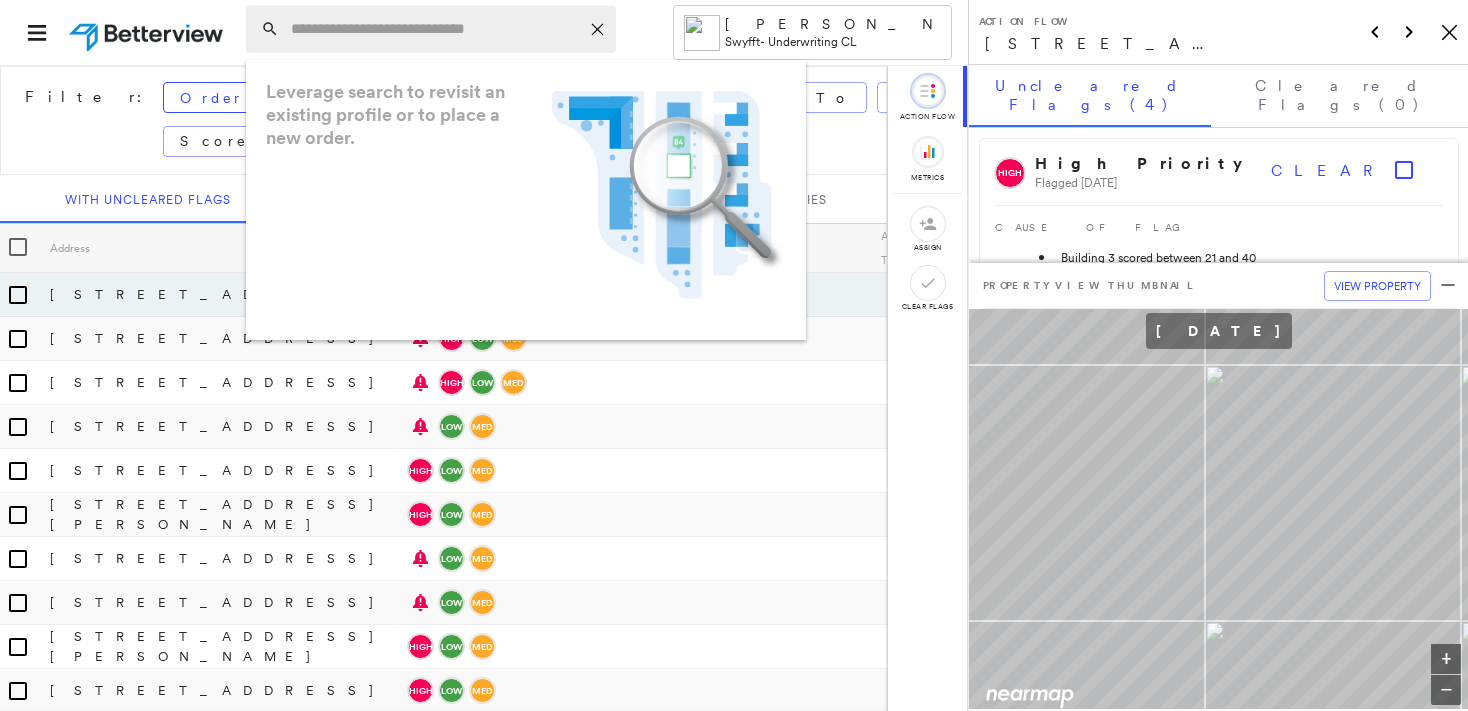 paste on "**********" 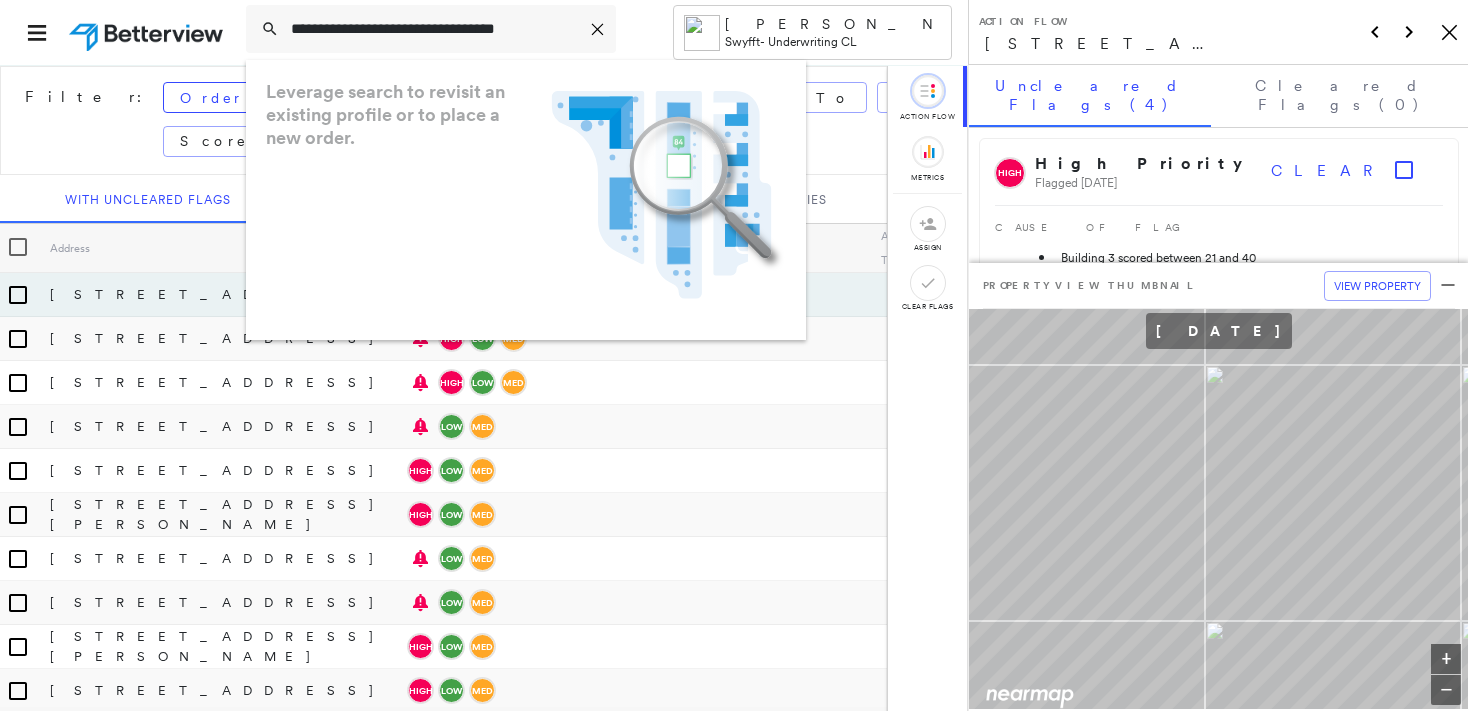 type on "**********" 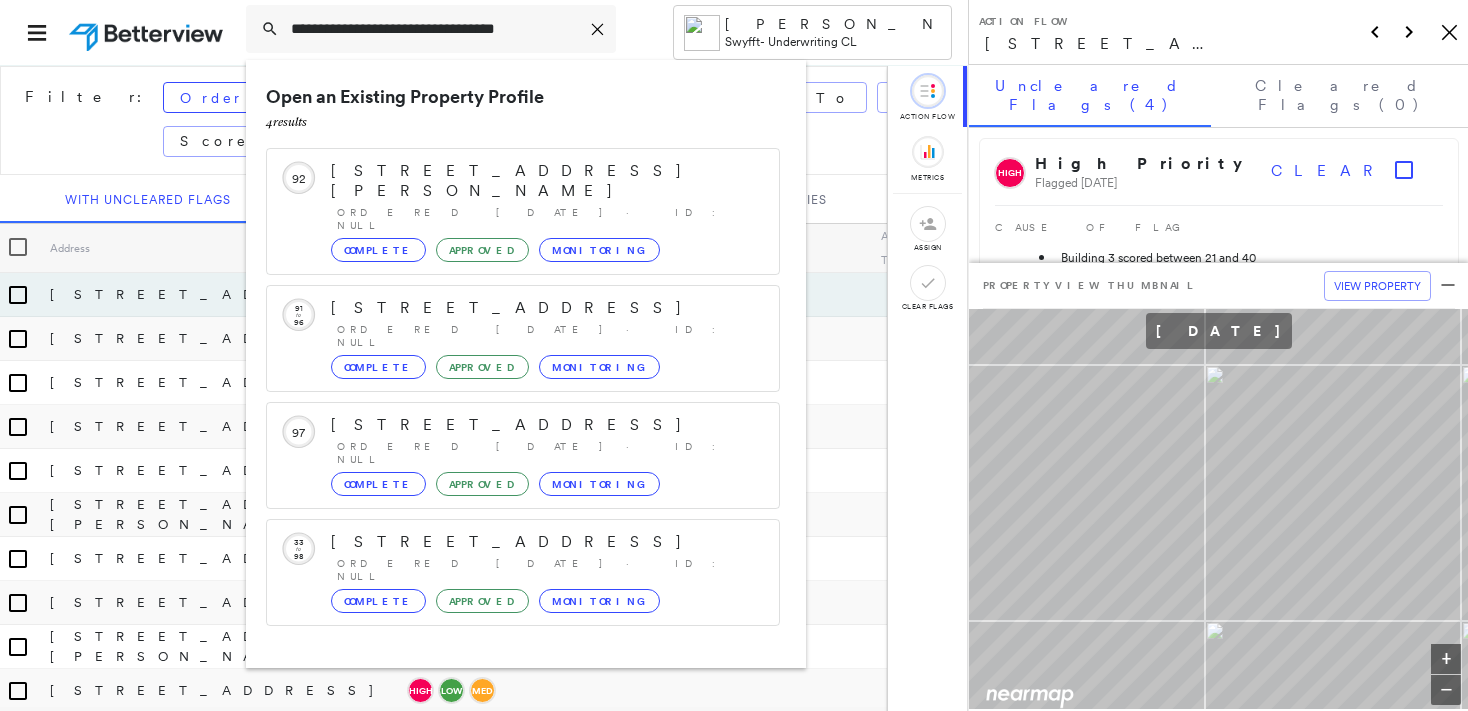 click on "Icon_Closemodal" 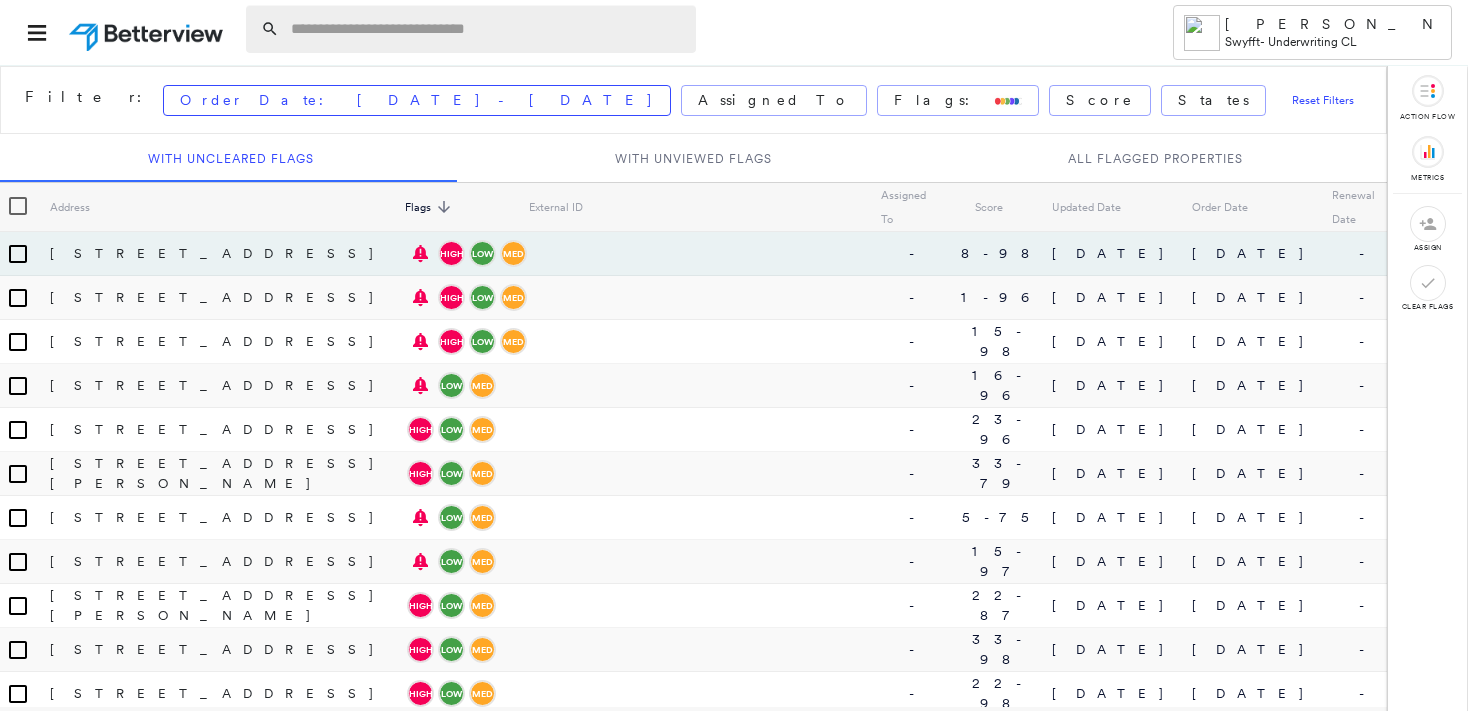 click at bounding box center [487, 29] 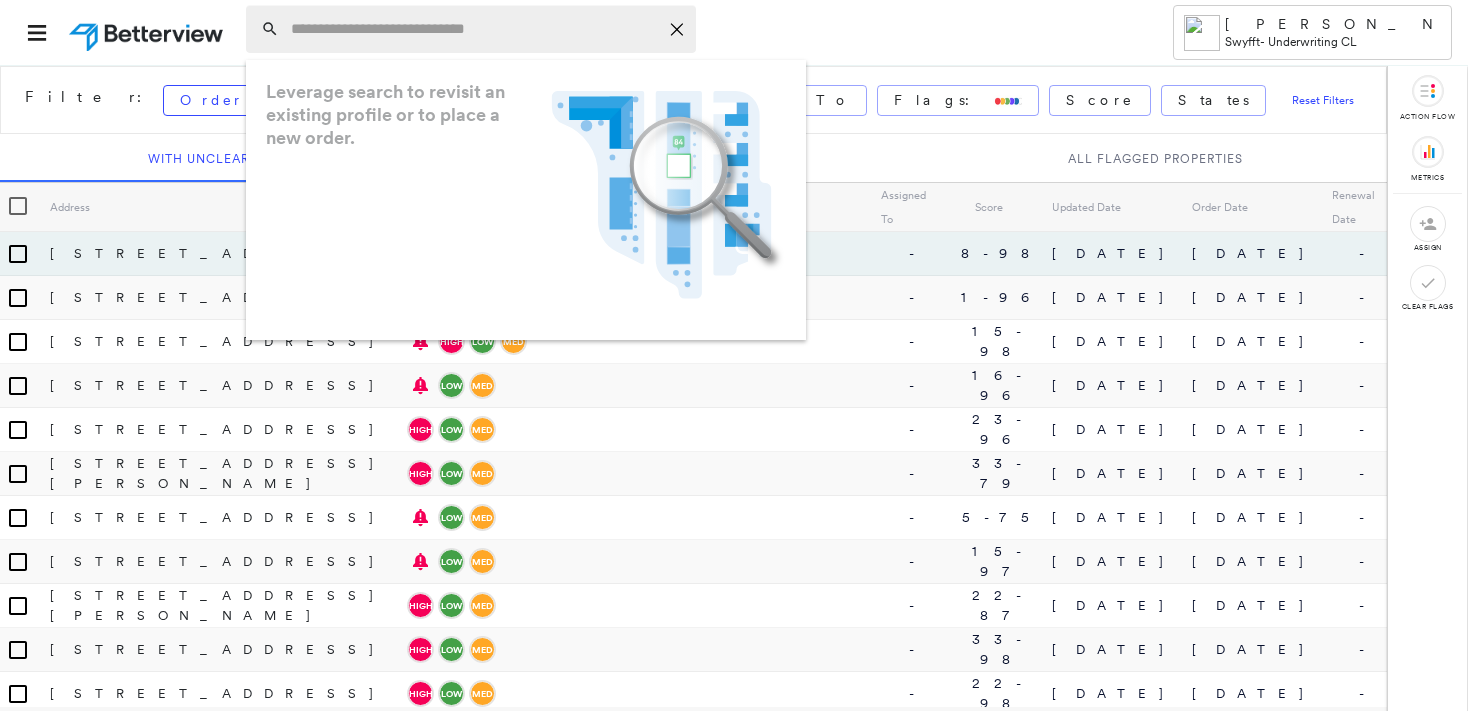 paste on "**********" 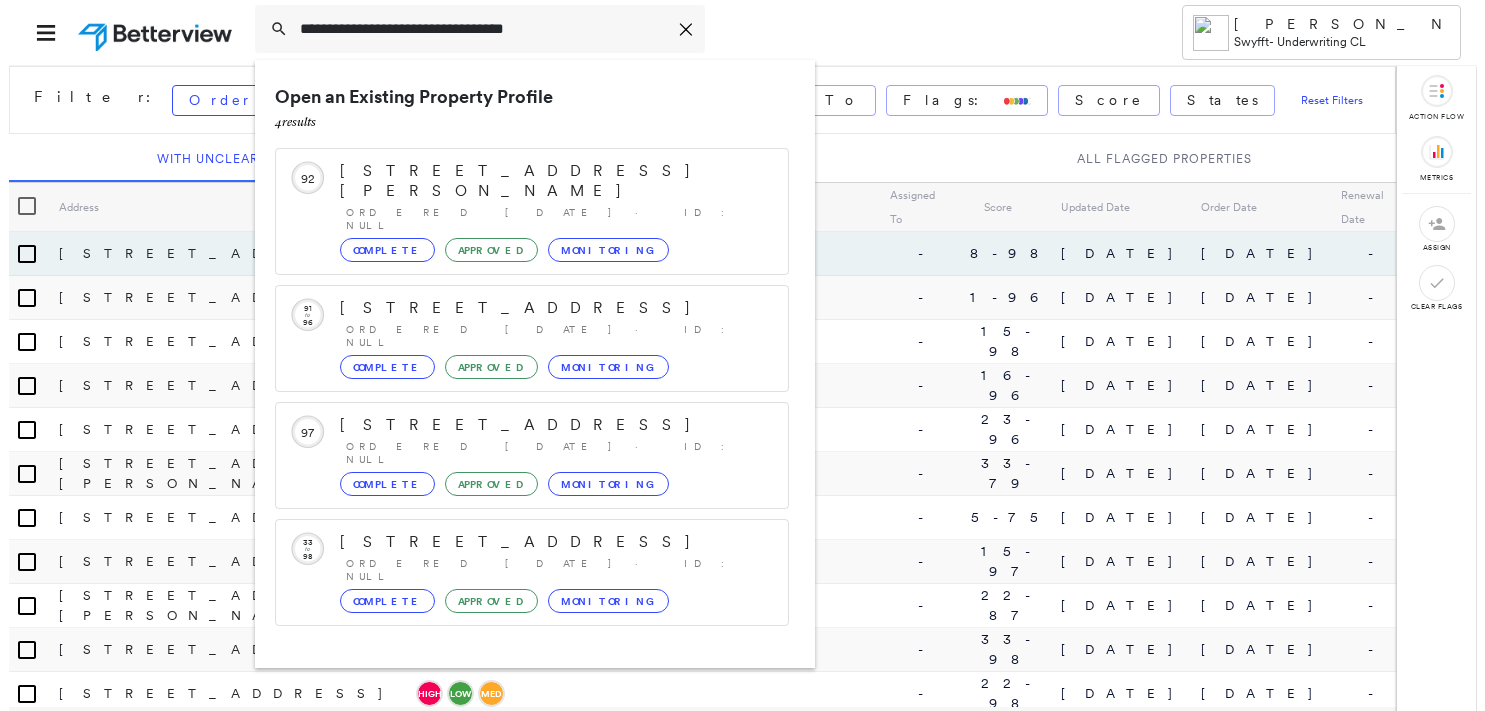 scroll, scrollTop: 53, scrollLeft: 0, axis: vertical 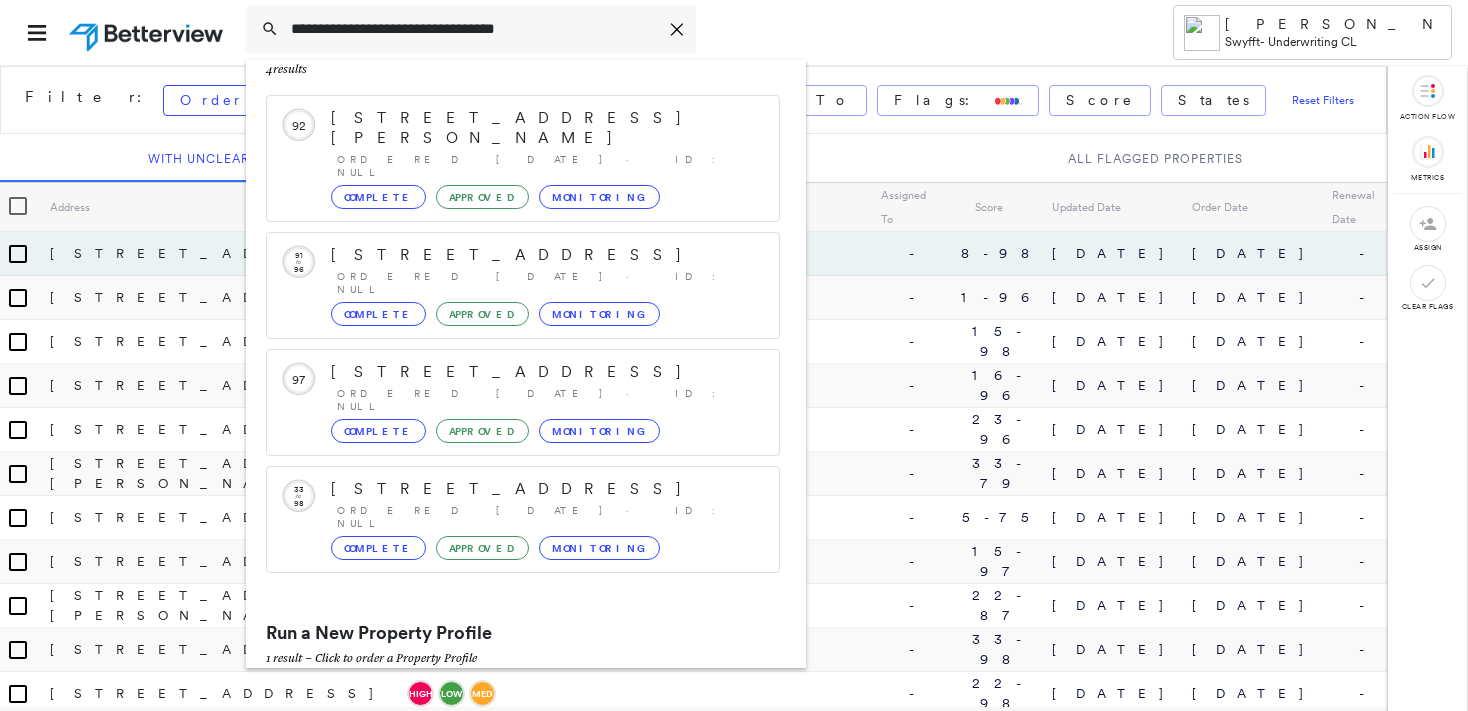 type on "**********" 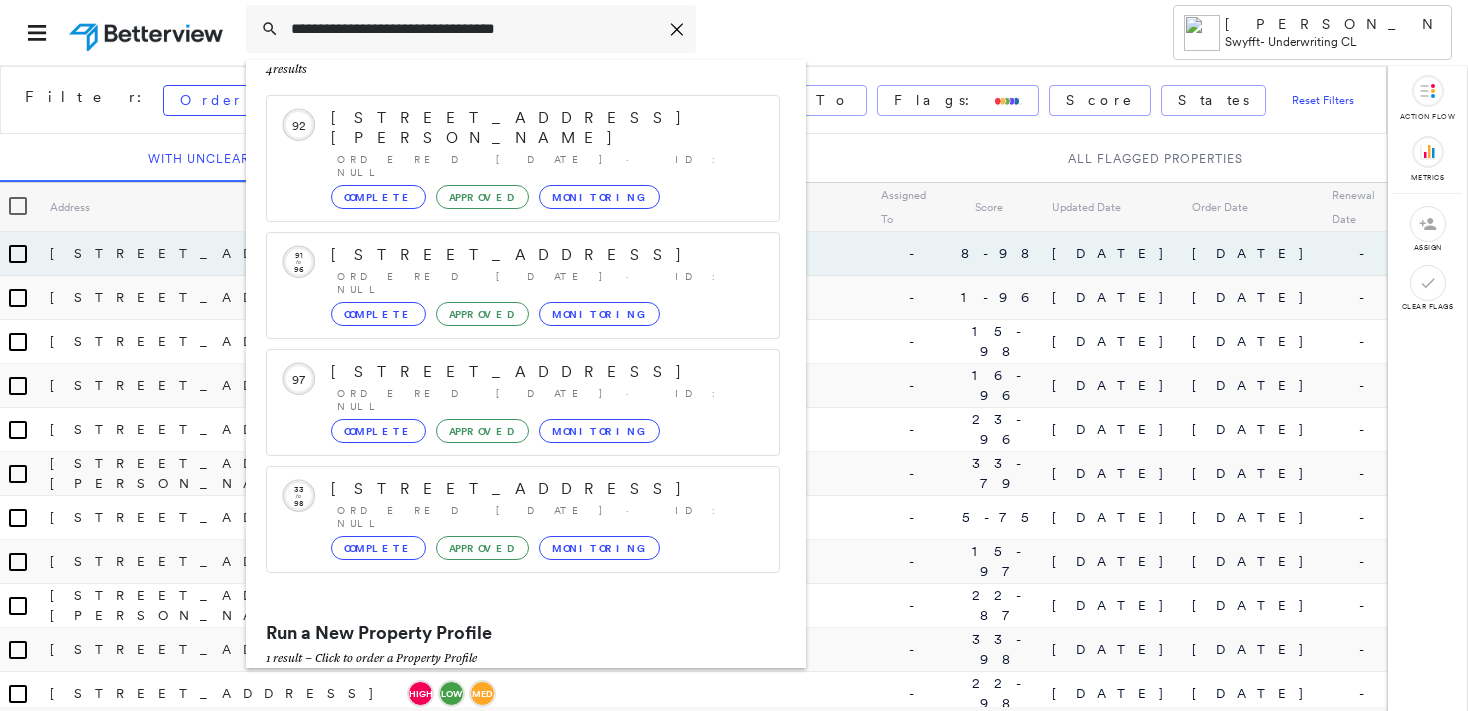 click on "[STREET_ADDRESS][PERSON_NAME]" at bounding box center (501, 702) 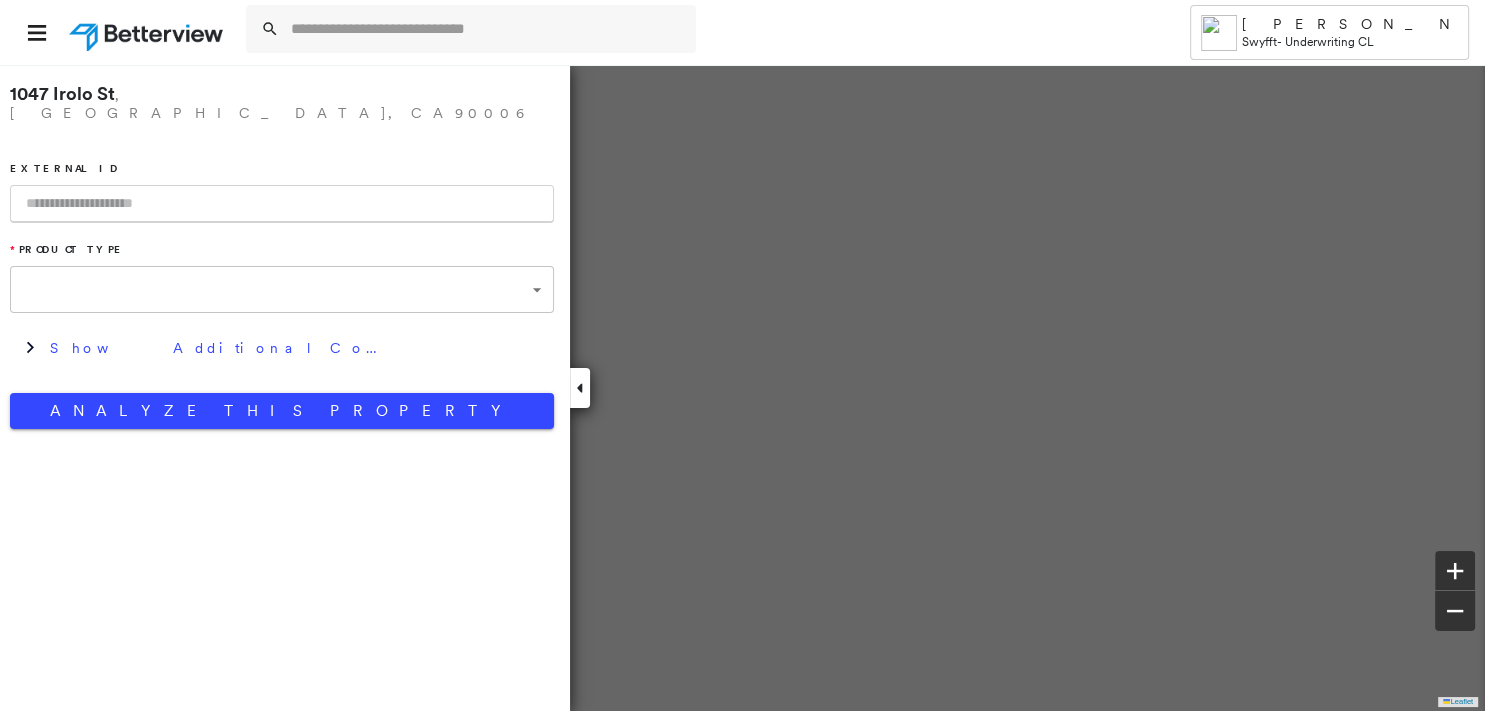 type on "**********" 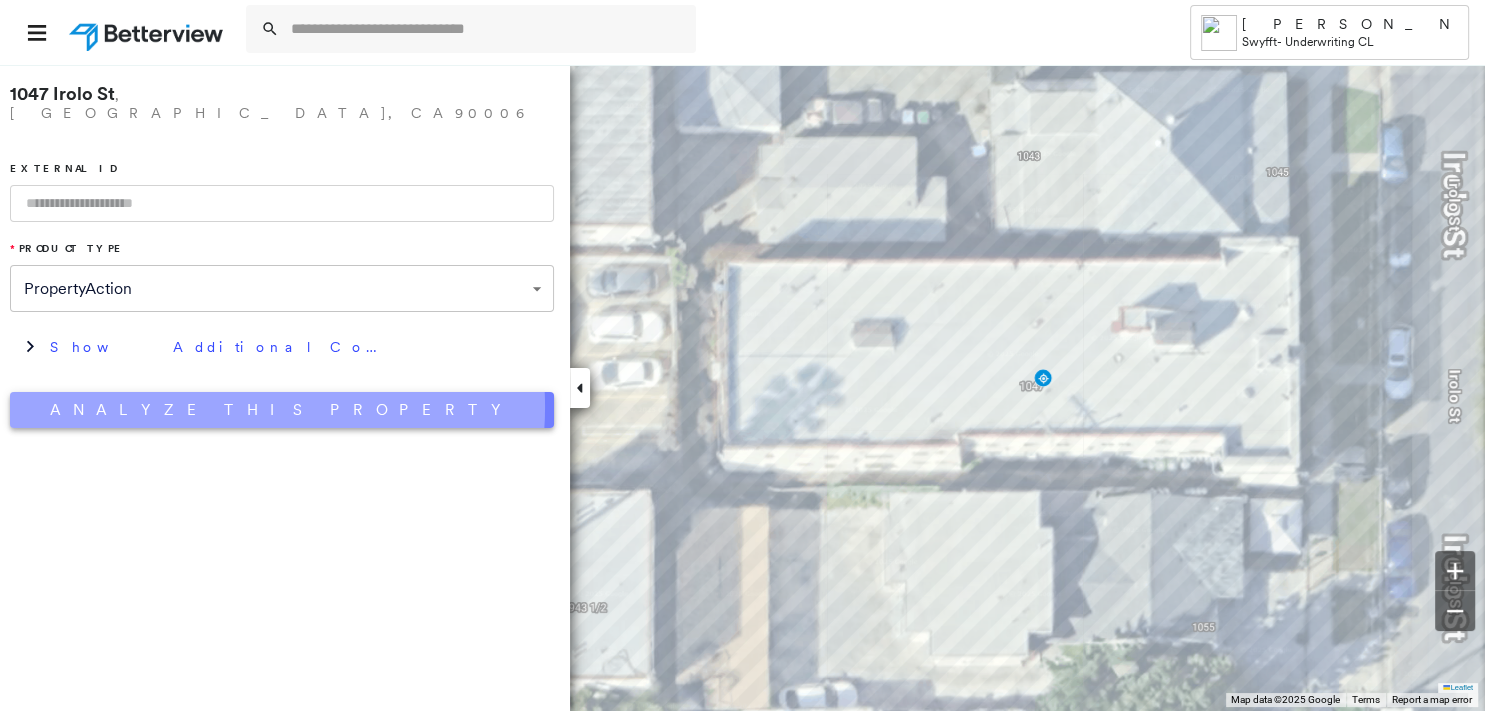 click on "Analyze This Property" at bounding box center [282, 410] 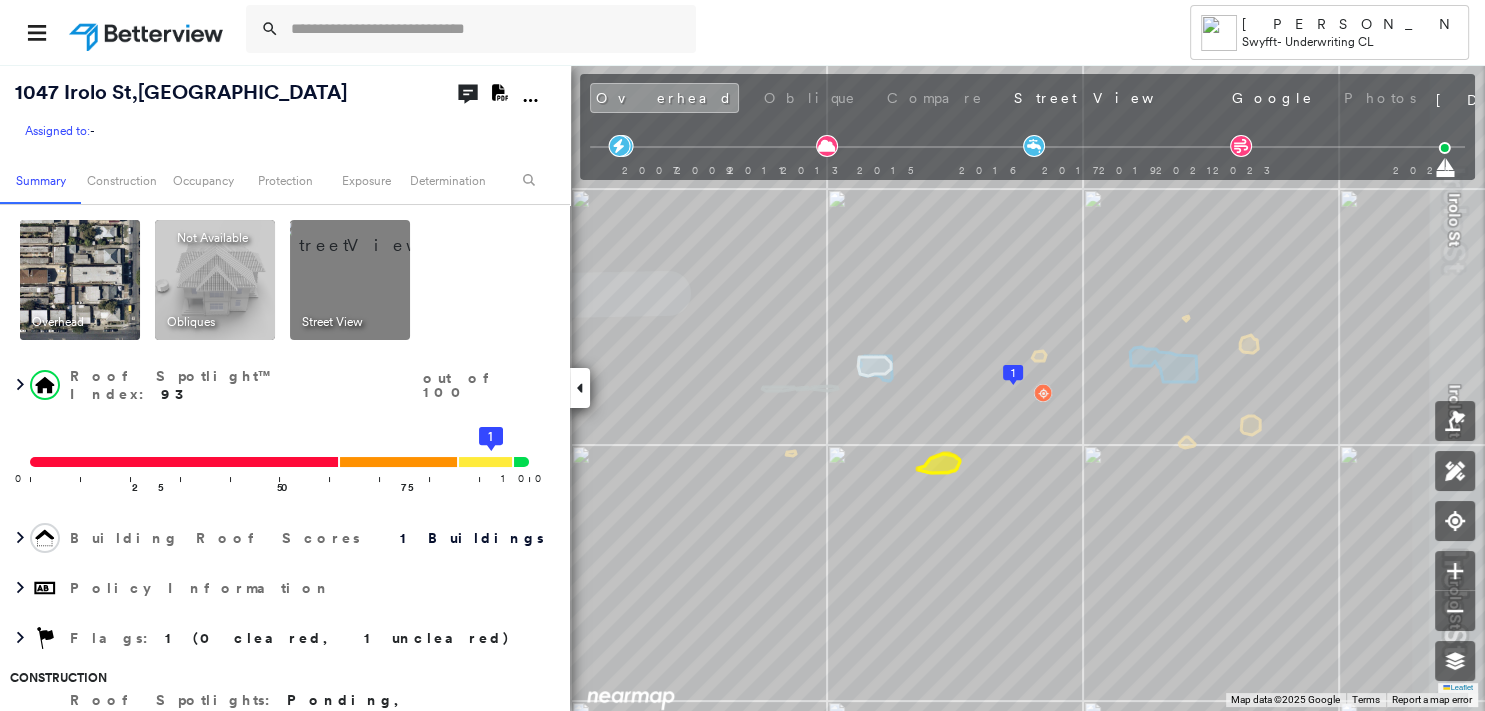 click 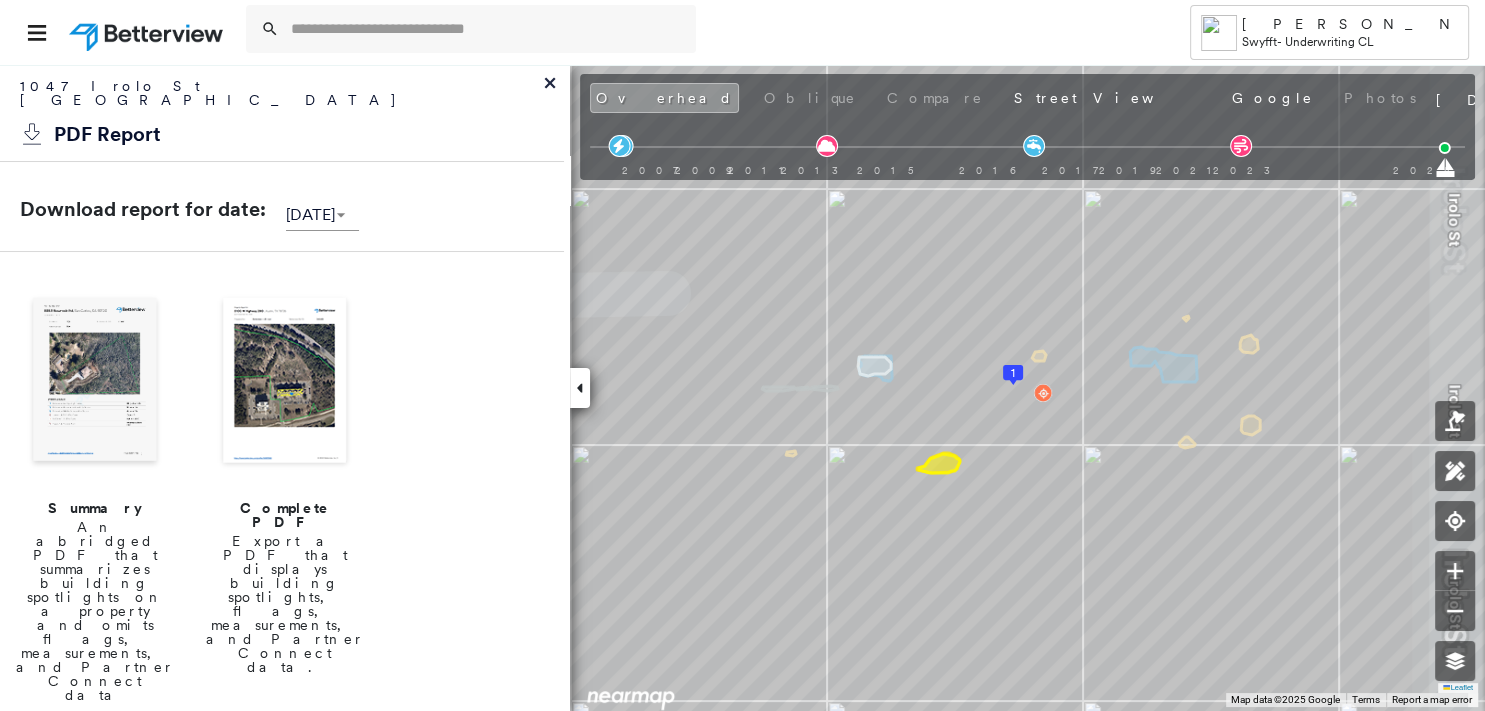 click at bounding box center [95, 382] 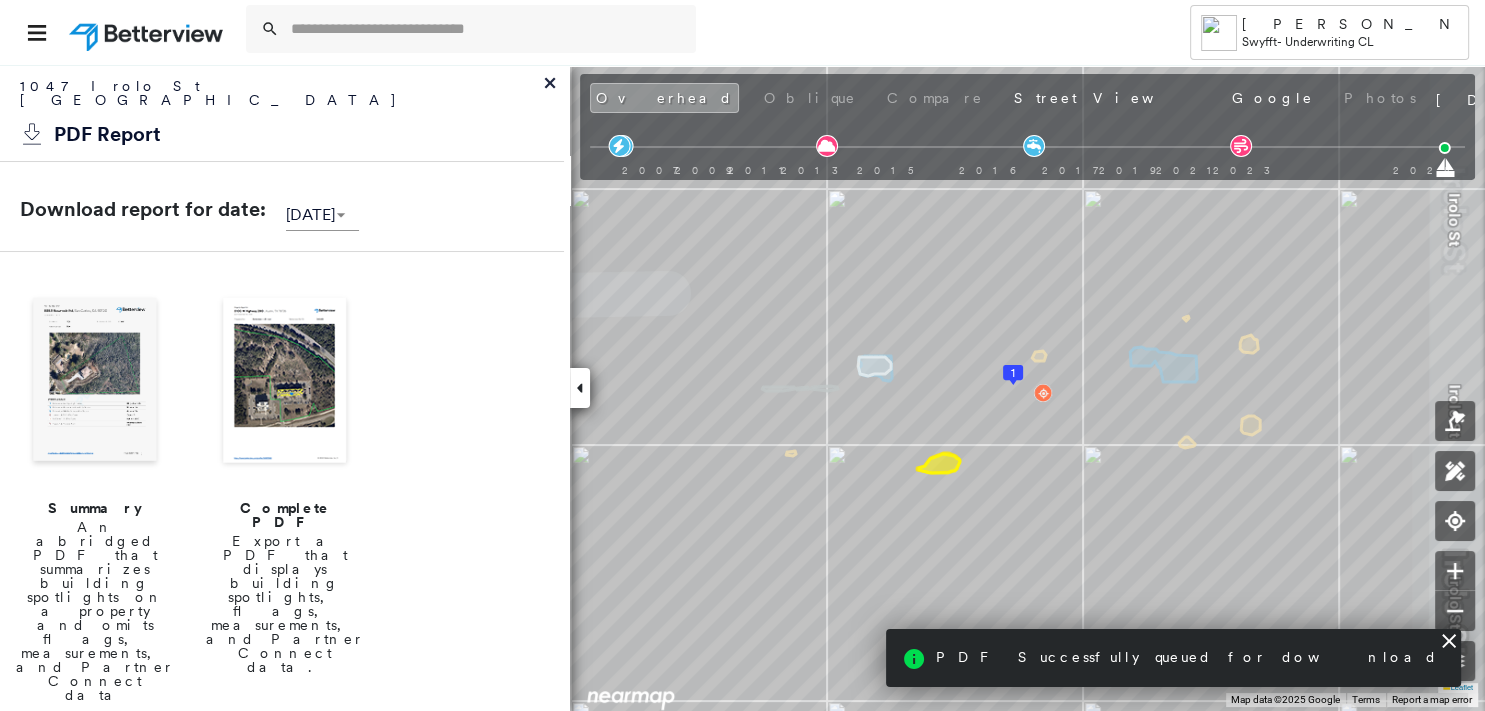 click at bounding box center (95, 382) 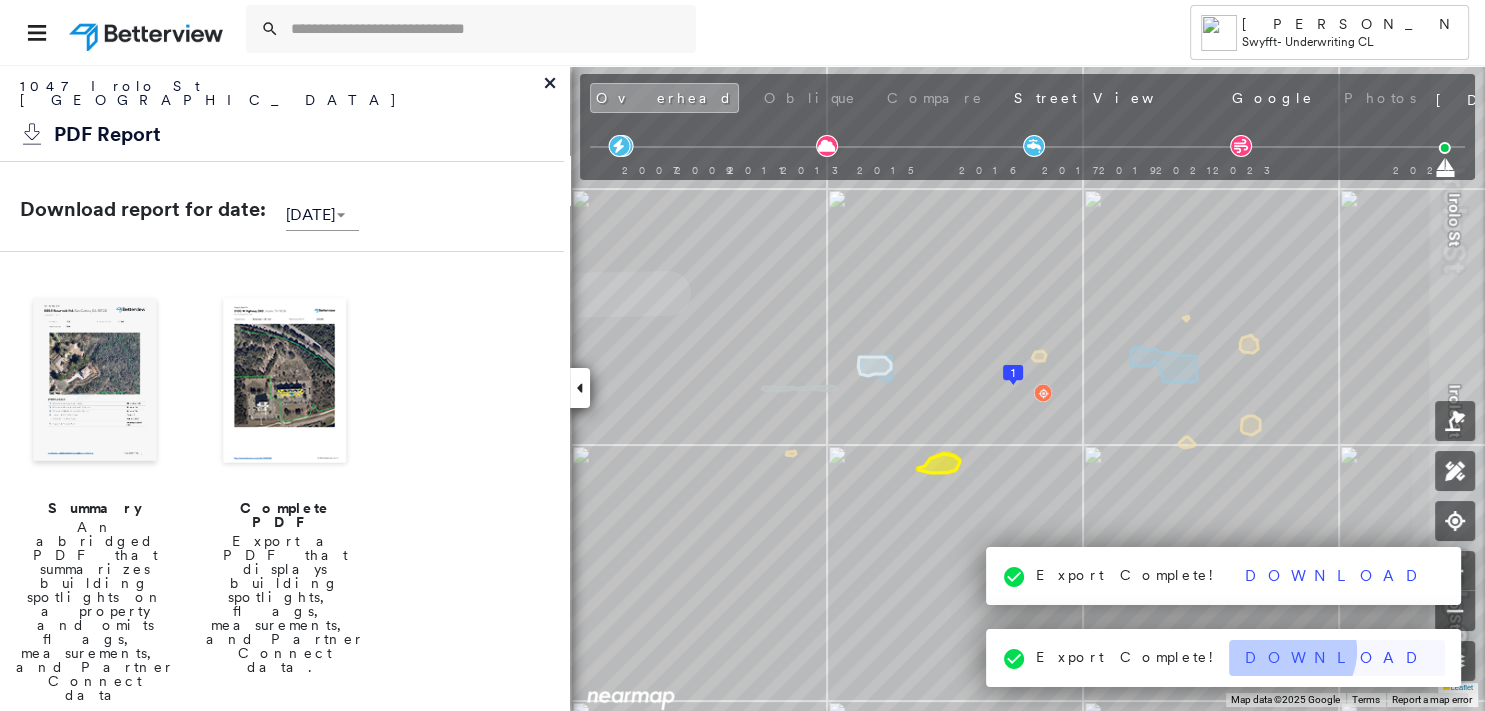 click on "Download" at bounding box center [1337, 658] 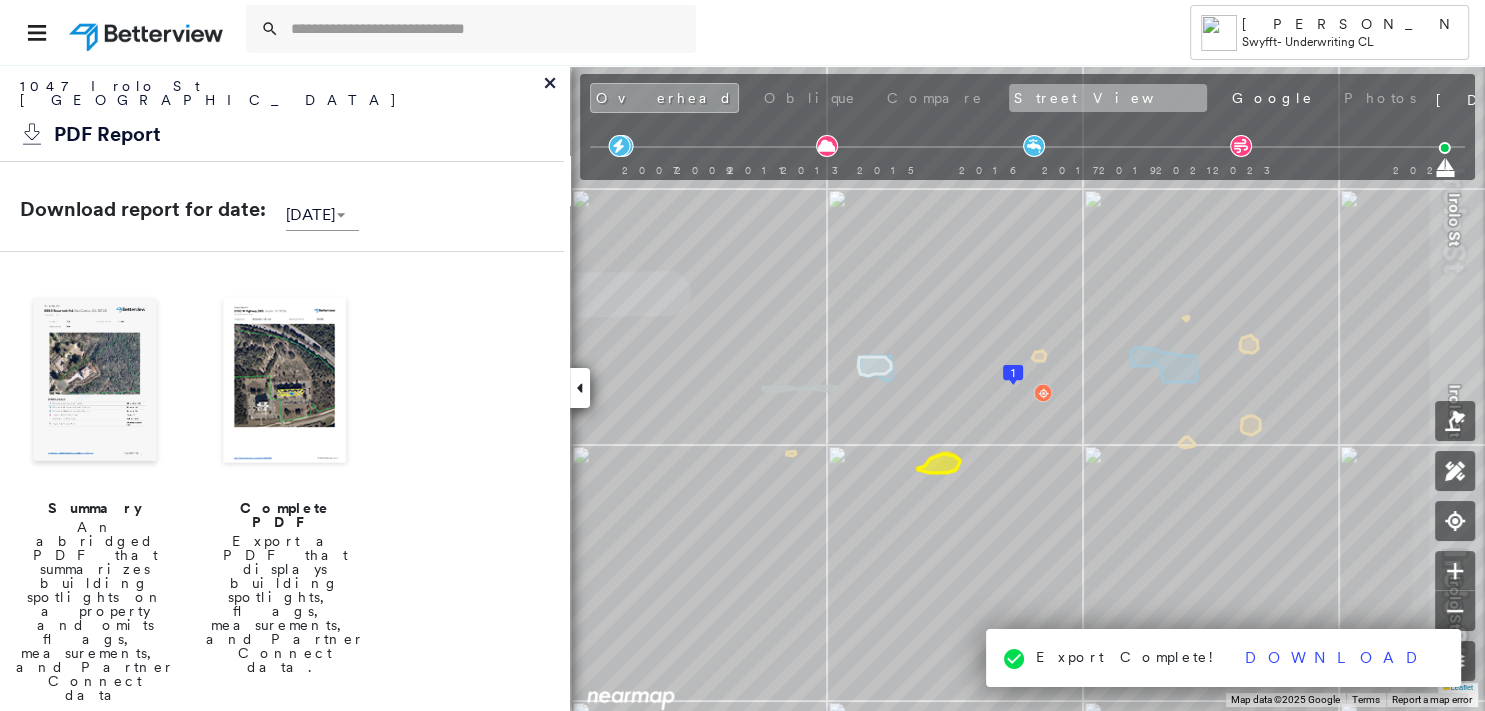 click on "Street View" at bounding box center [1108, 98] 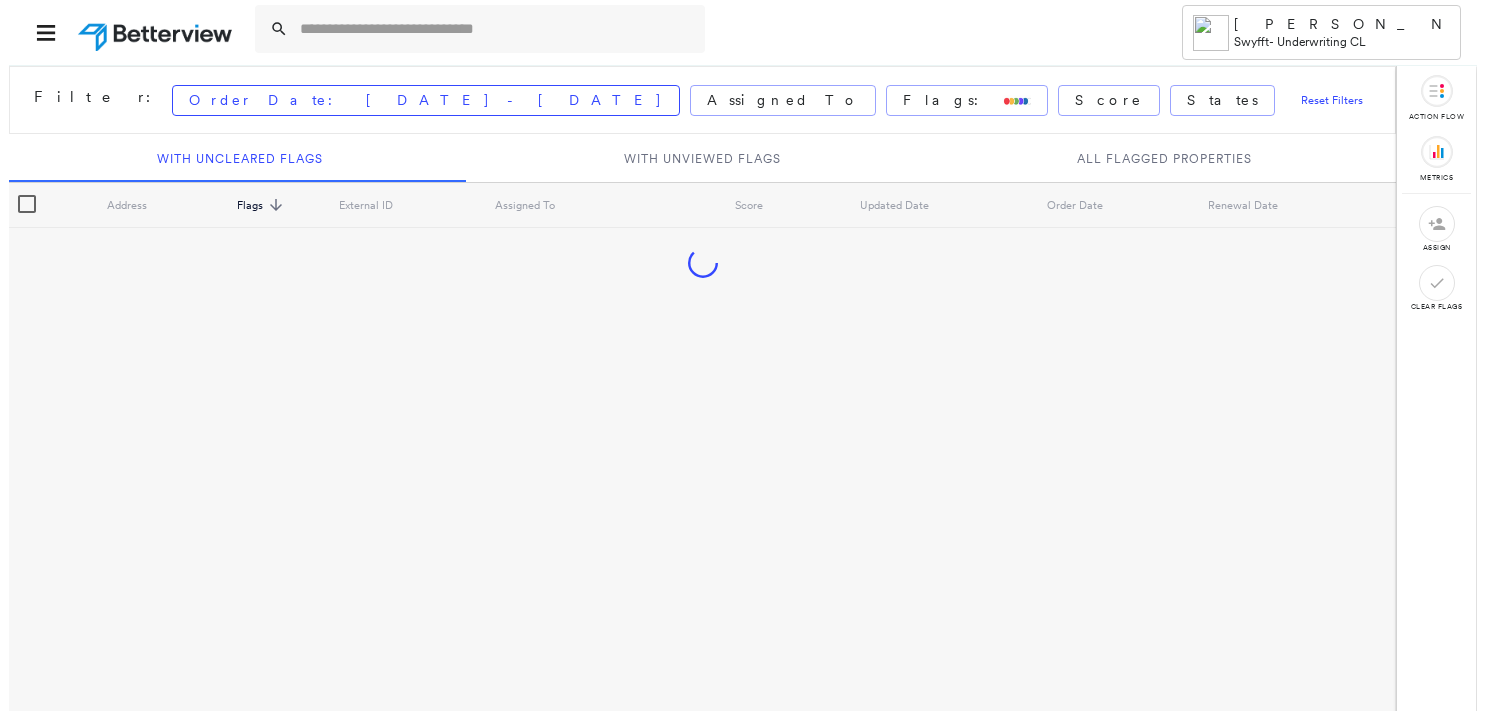 scroll, scrollTop: 0, scrollLeft: 0, axis: both 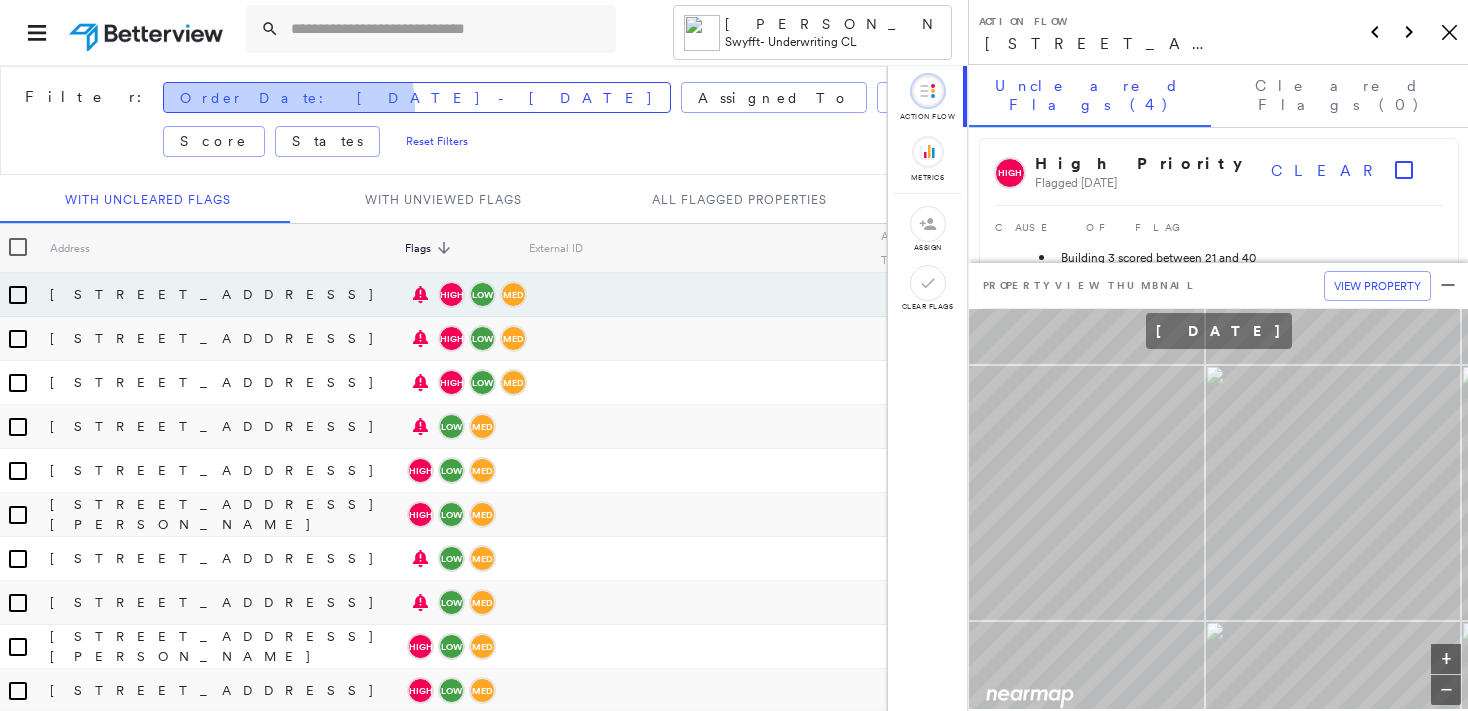 drag, startPoint x: 198, startPoint y: 108, endPoint x: 194, endPoint y: 82, distance: 26.305893 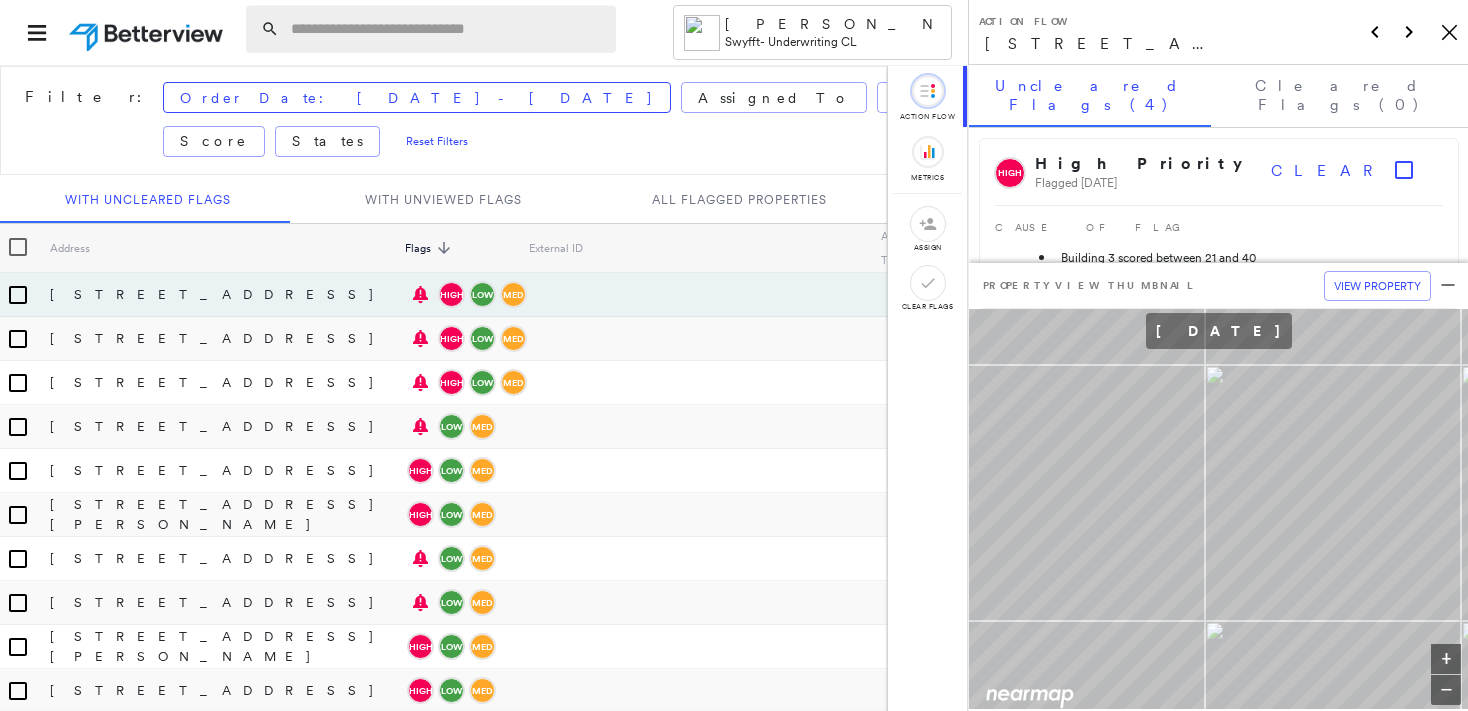 click at bounding box center (447, 29) 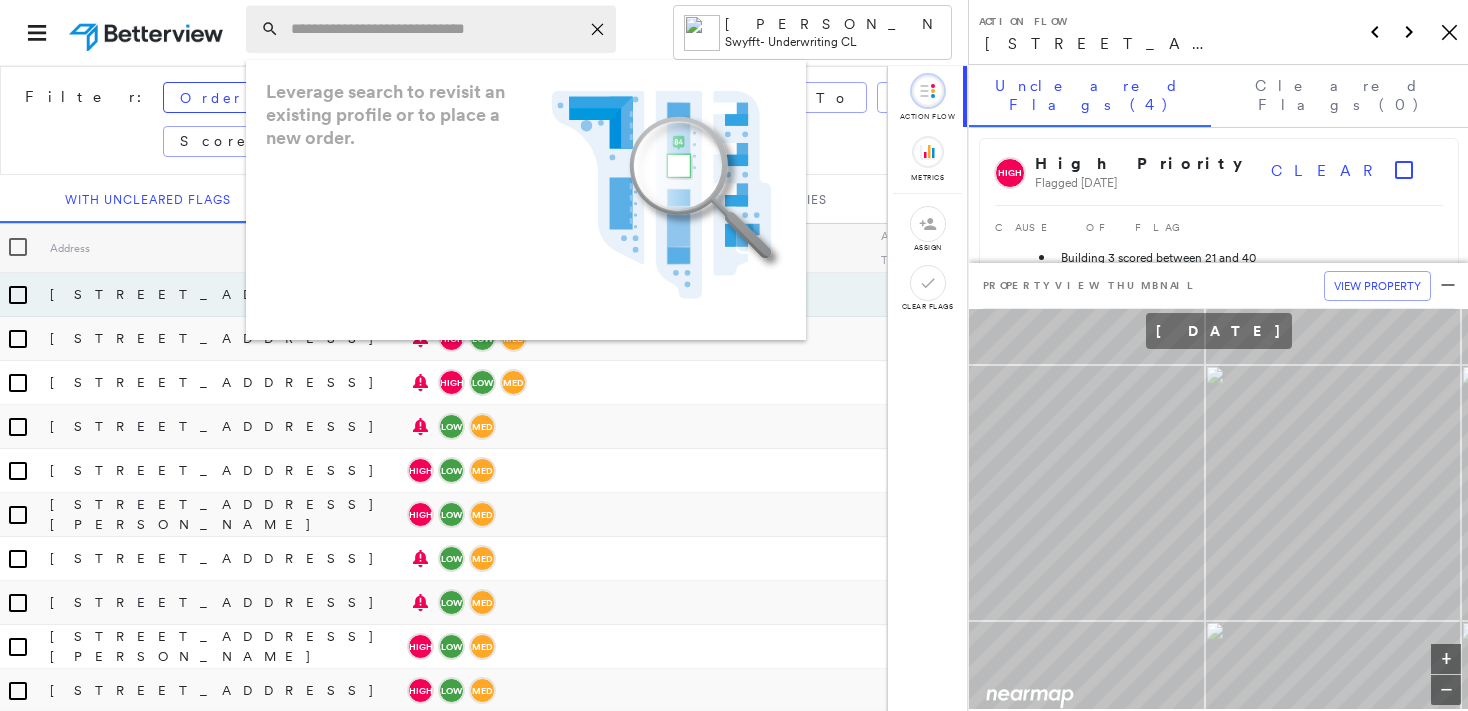 click at bounding box center (435, 29) 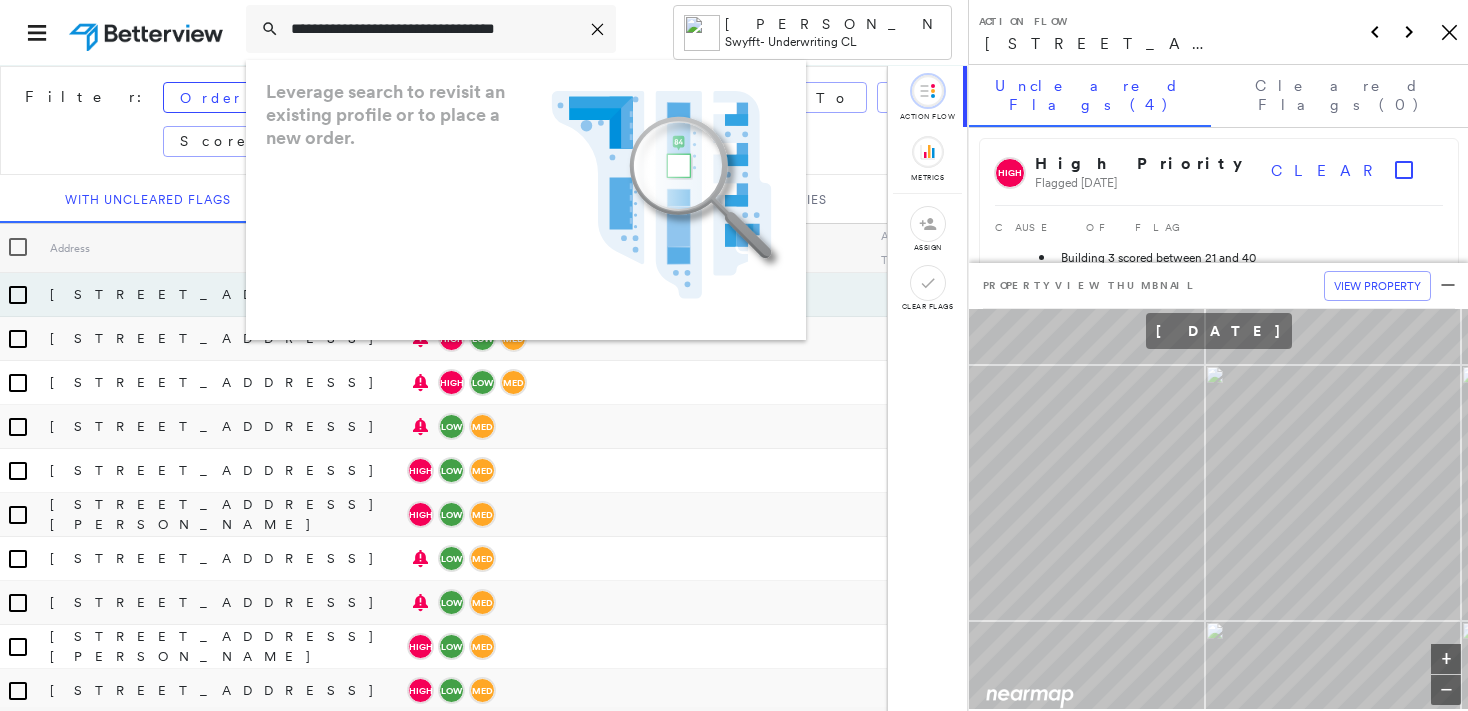 type on "**********" 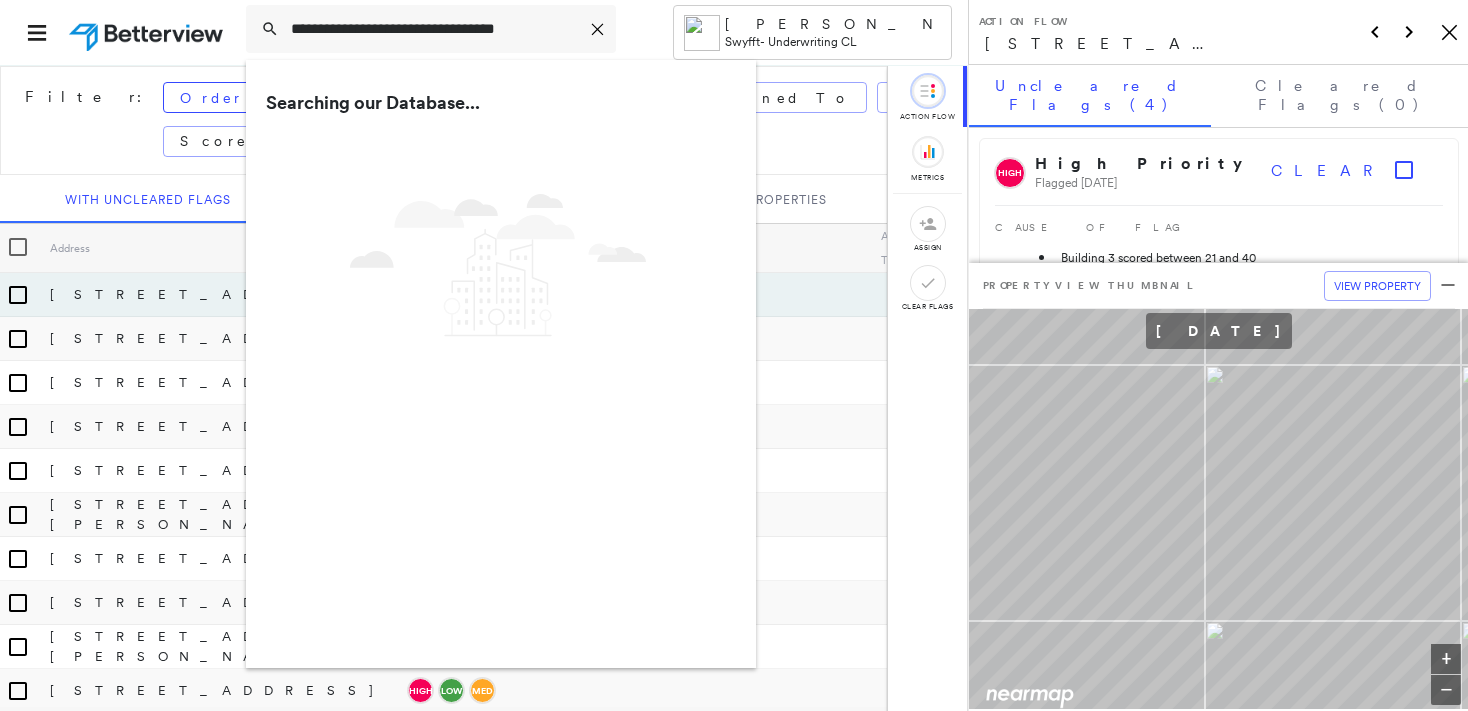 drag, startPoint x: 390, startPoint y: 197, endPoint x: 404, endPoint y: 209, distance: 18.439089 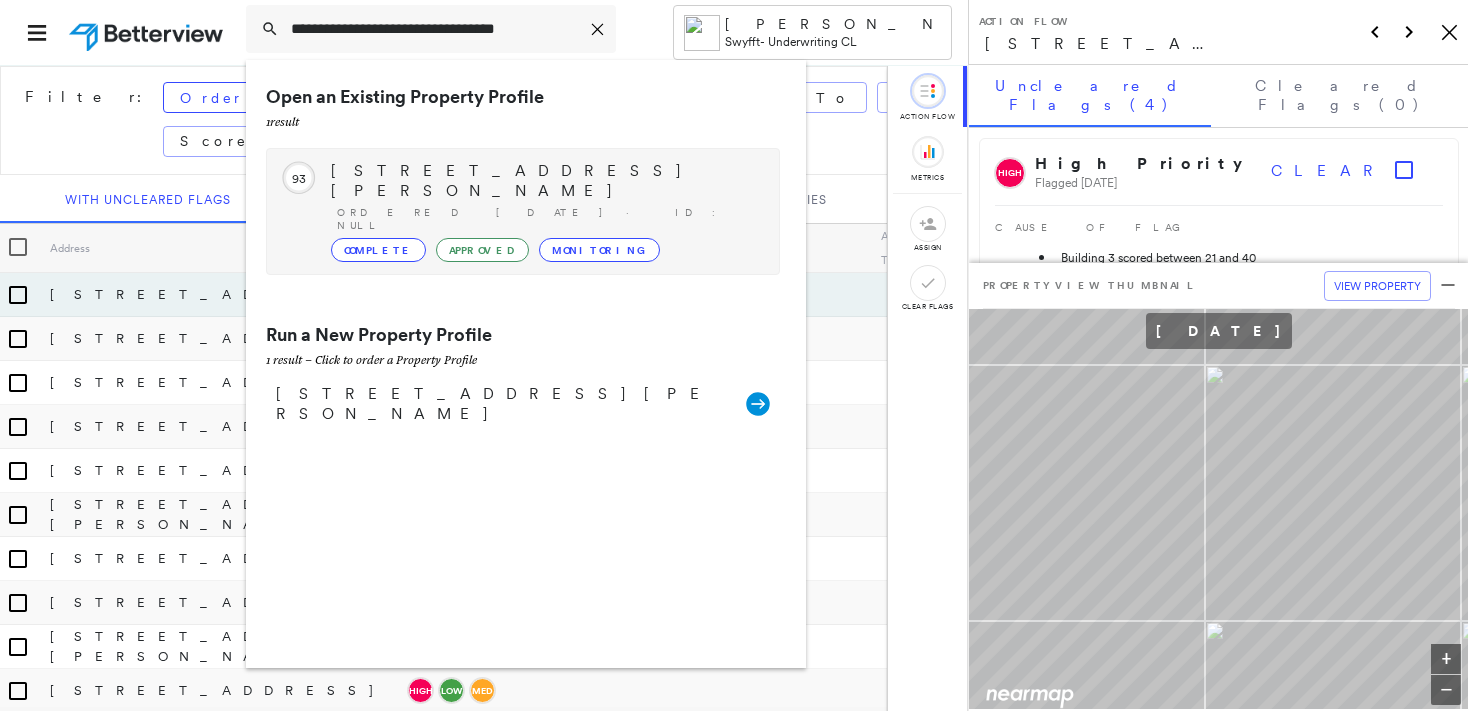 click on "Complete" at bounding box center [378, 250] 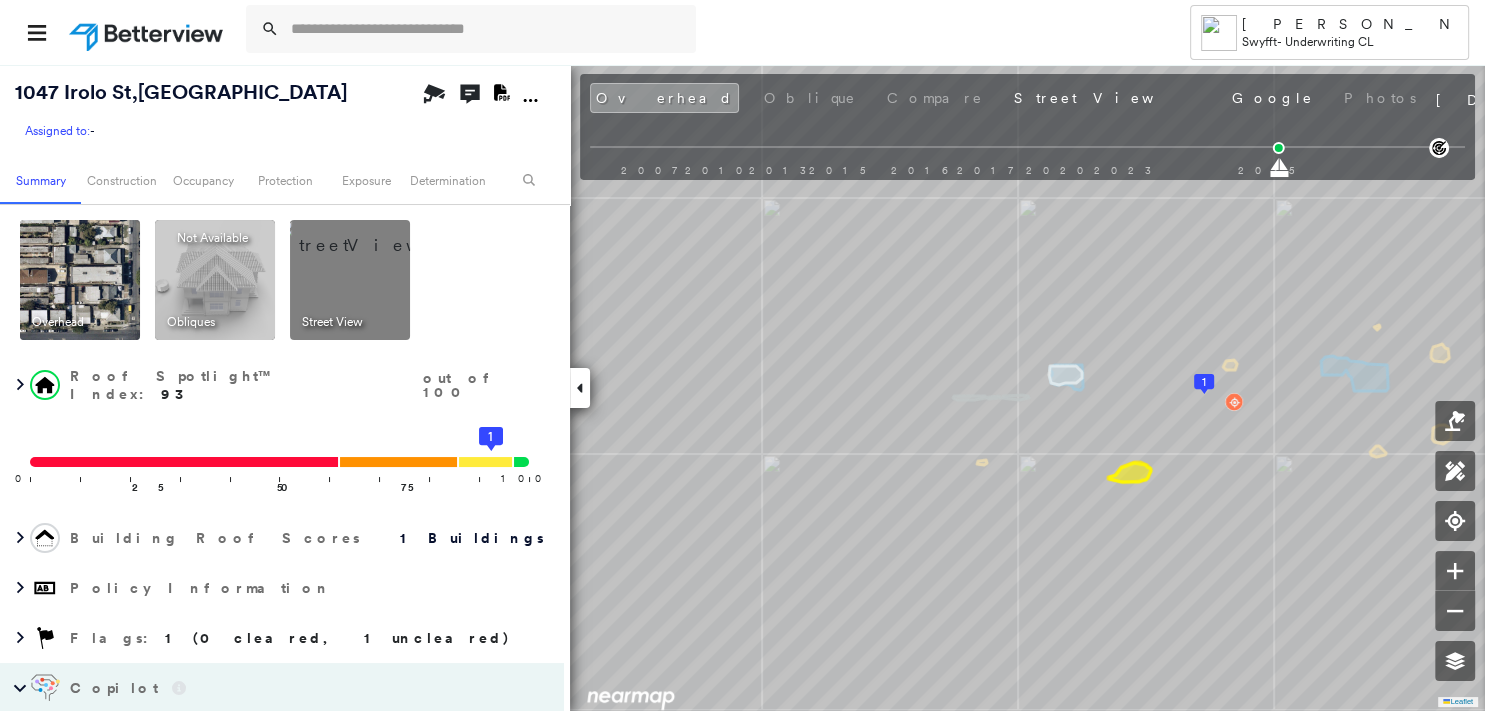 scroll, scrollTop: 450, scrollLeft: 0, axis: vertical 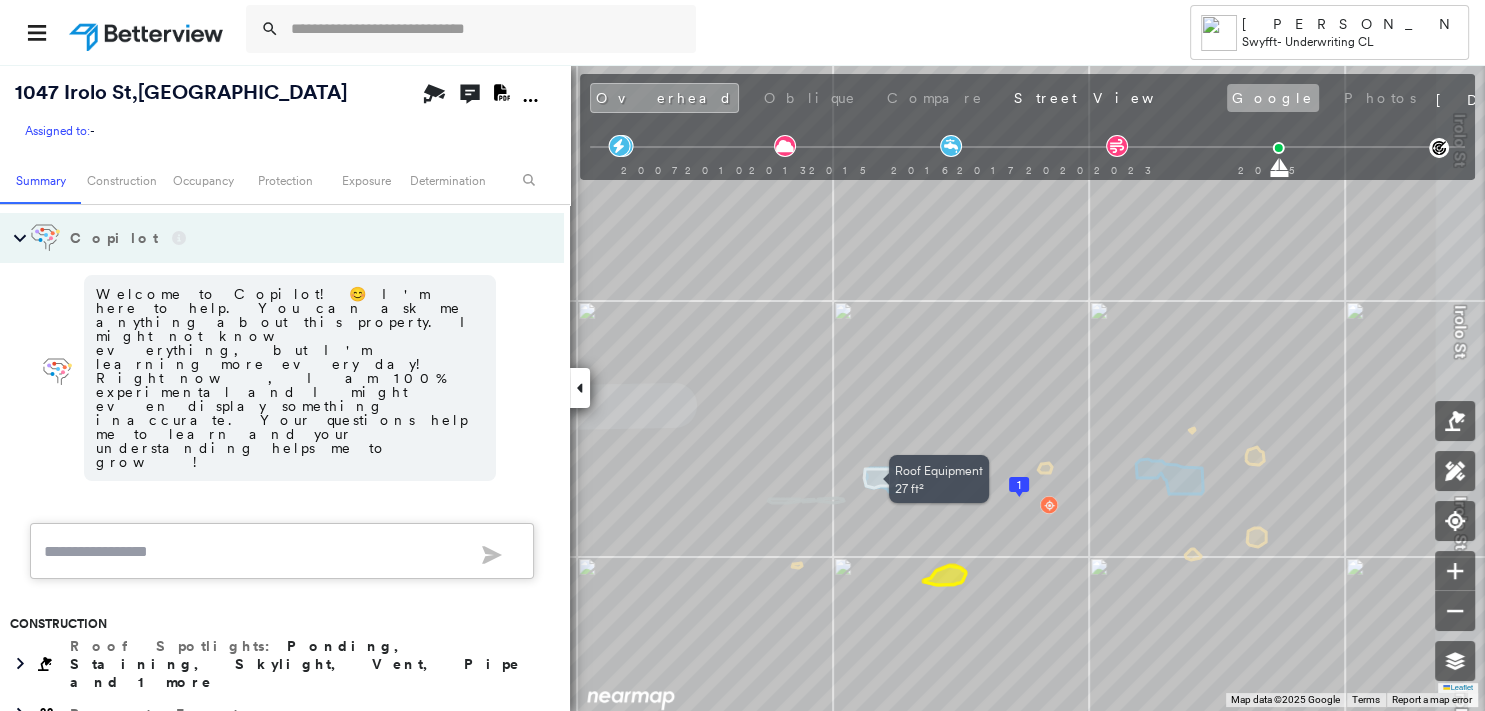 click on "Google" at bounding box center (1273, 98) 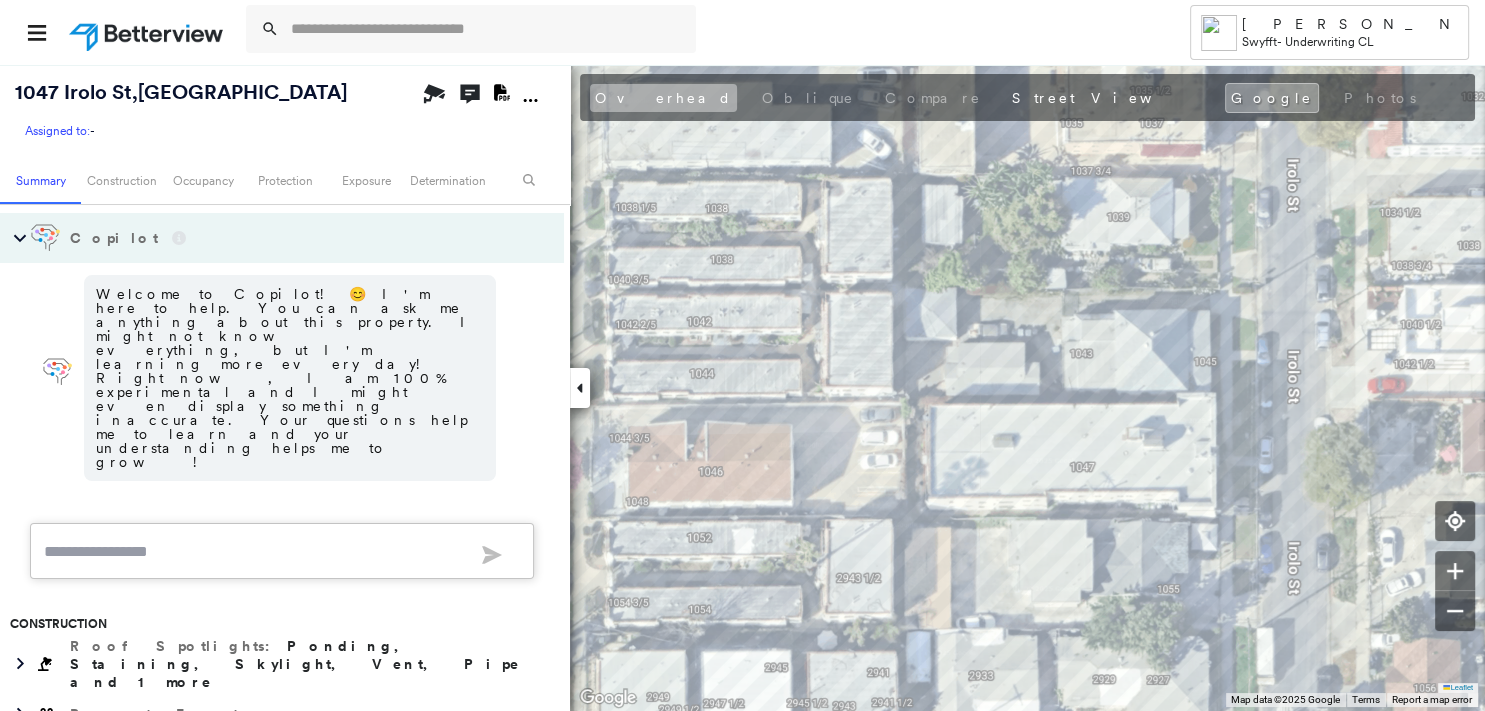 click on "Overhead" at bounding box center [663, 98] 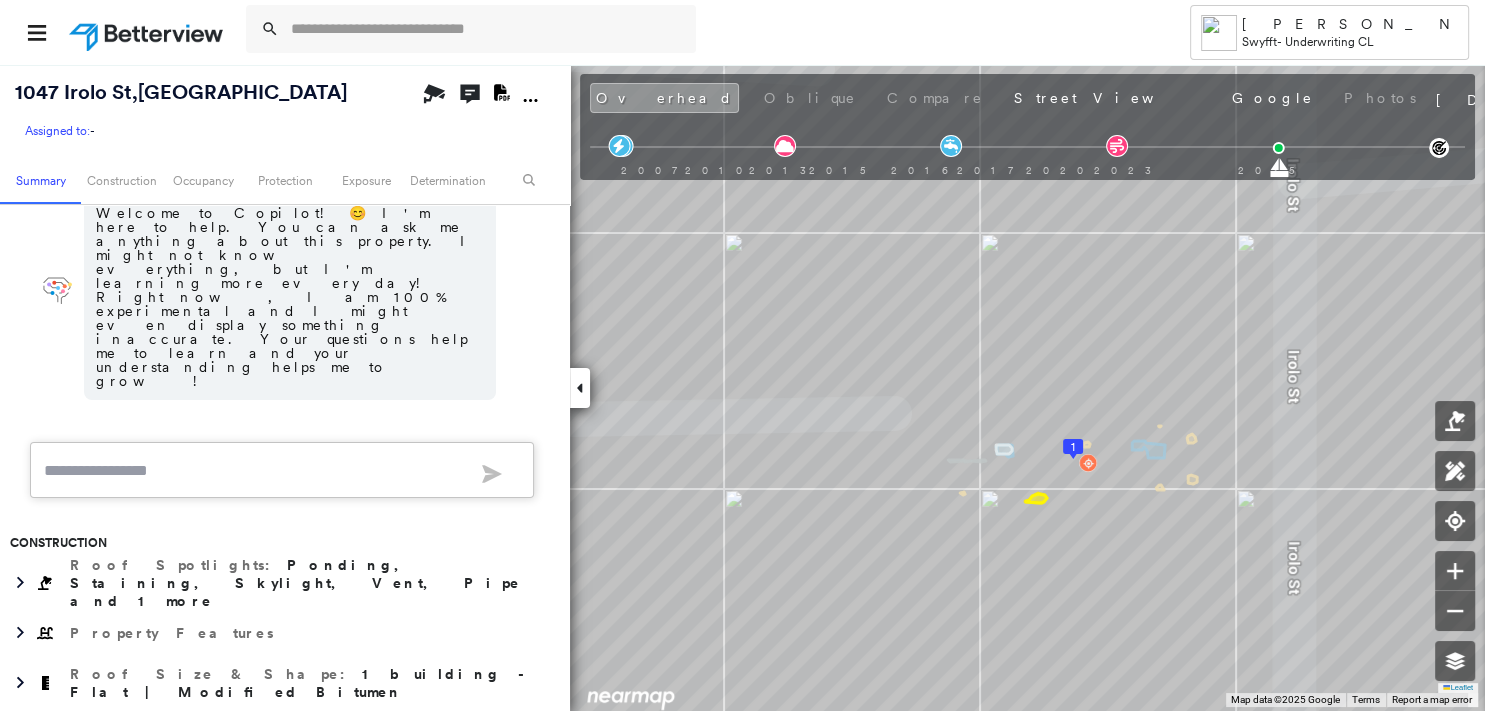 scroll, scrollTop: 555, scrollLeft: 0, axis: vertical 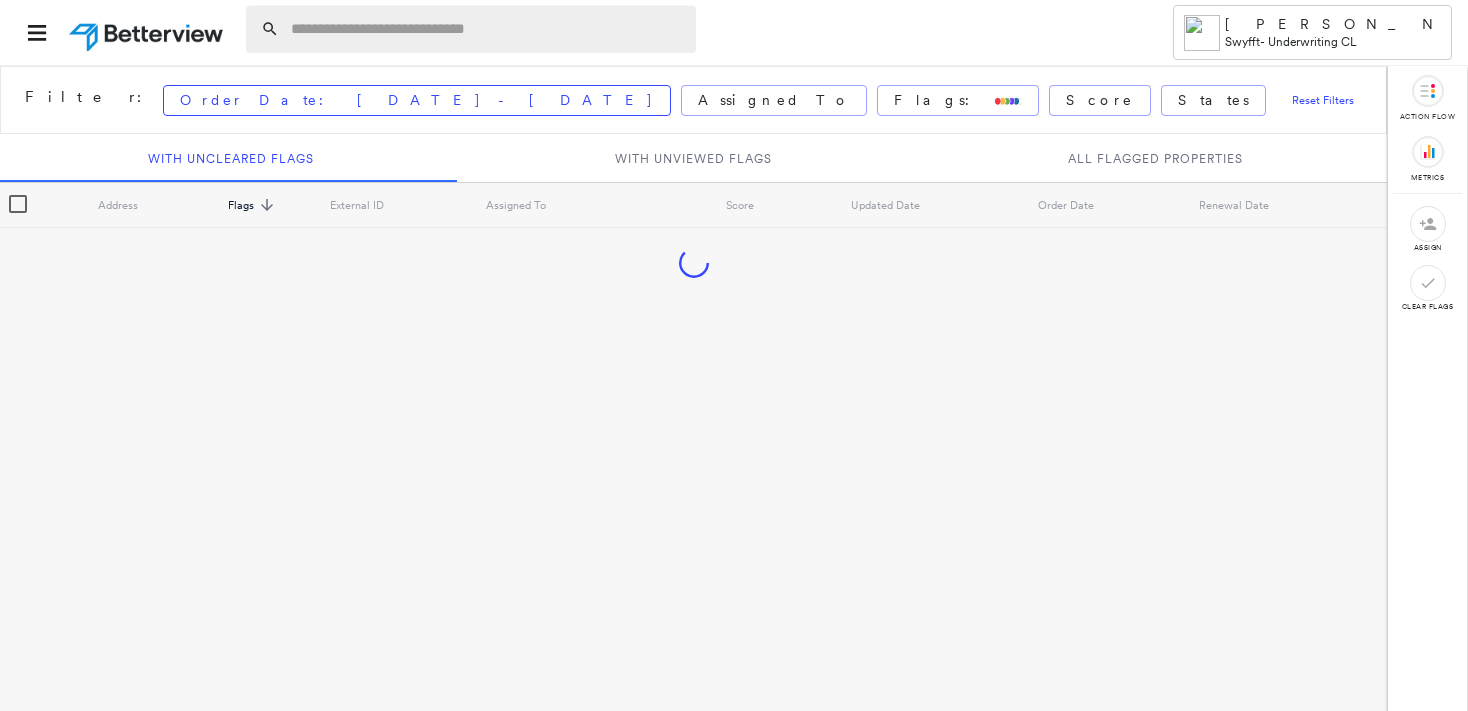 click at bounding box center [487, 29] 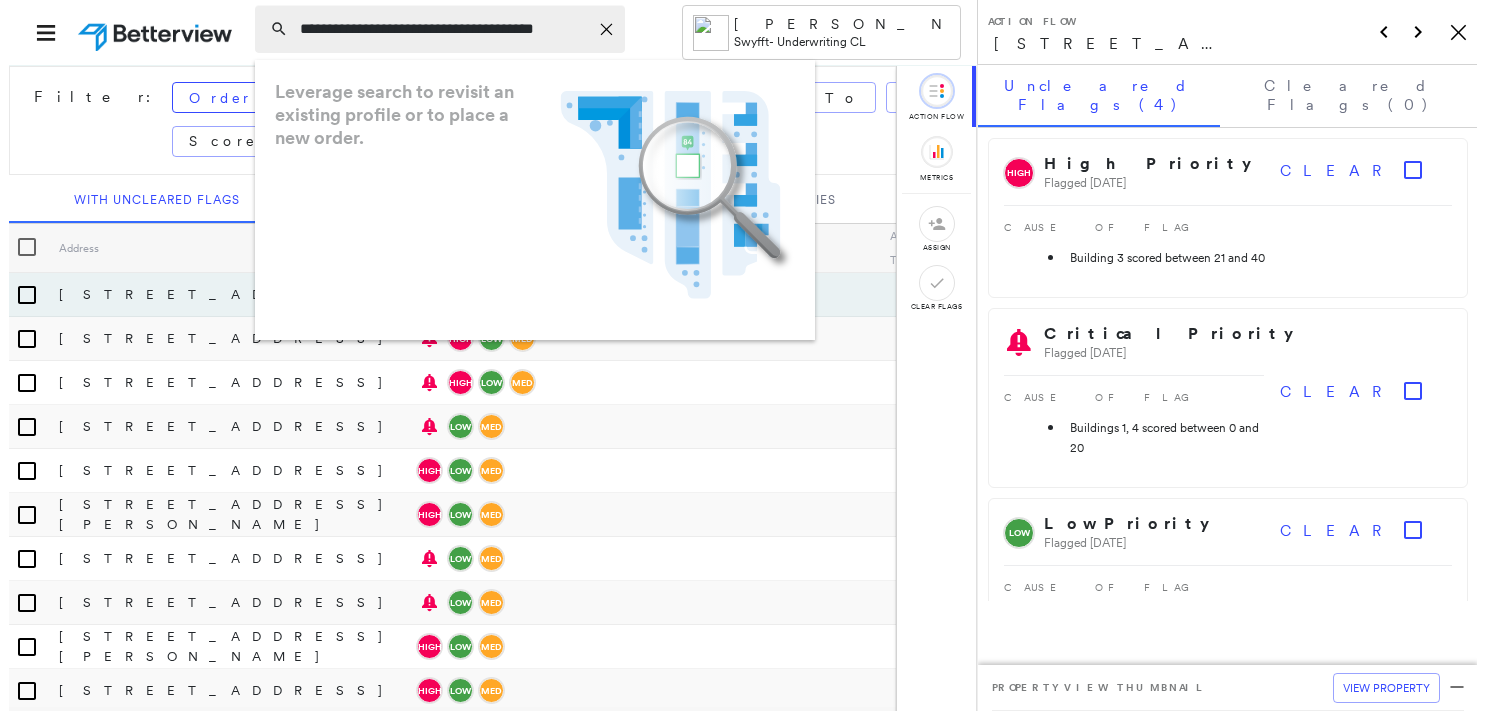 scroll, scrollTop: 0, scrollLeft: 2, axis: horizontal 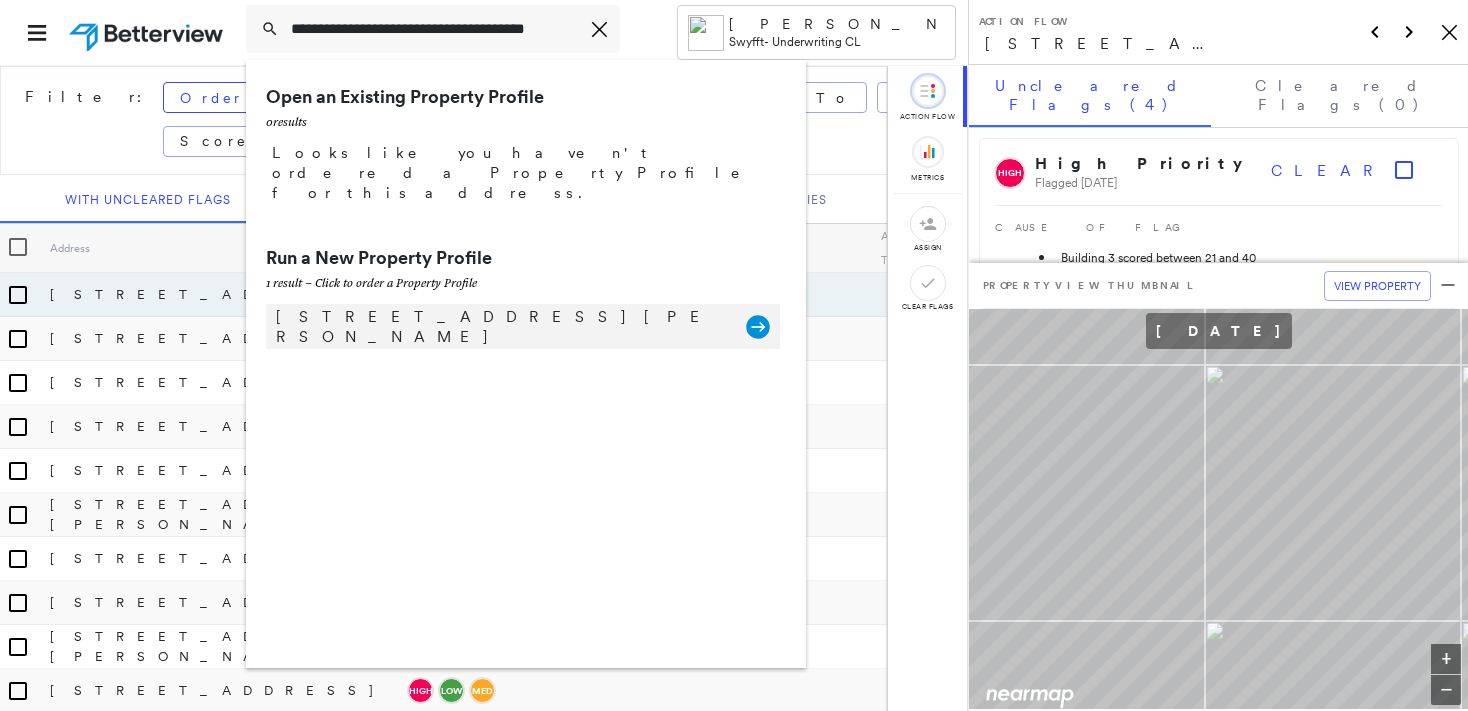 type on "**********" 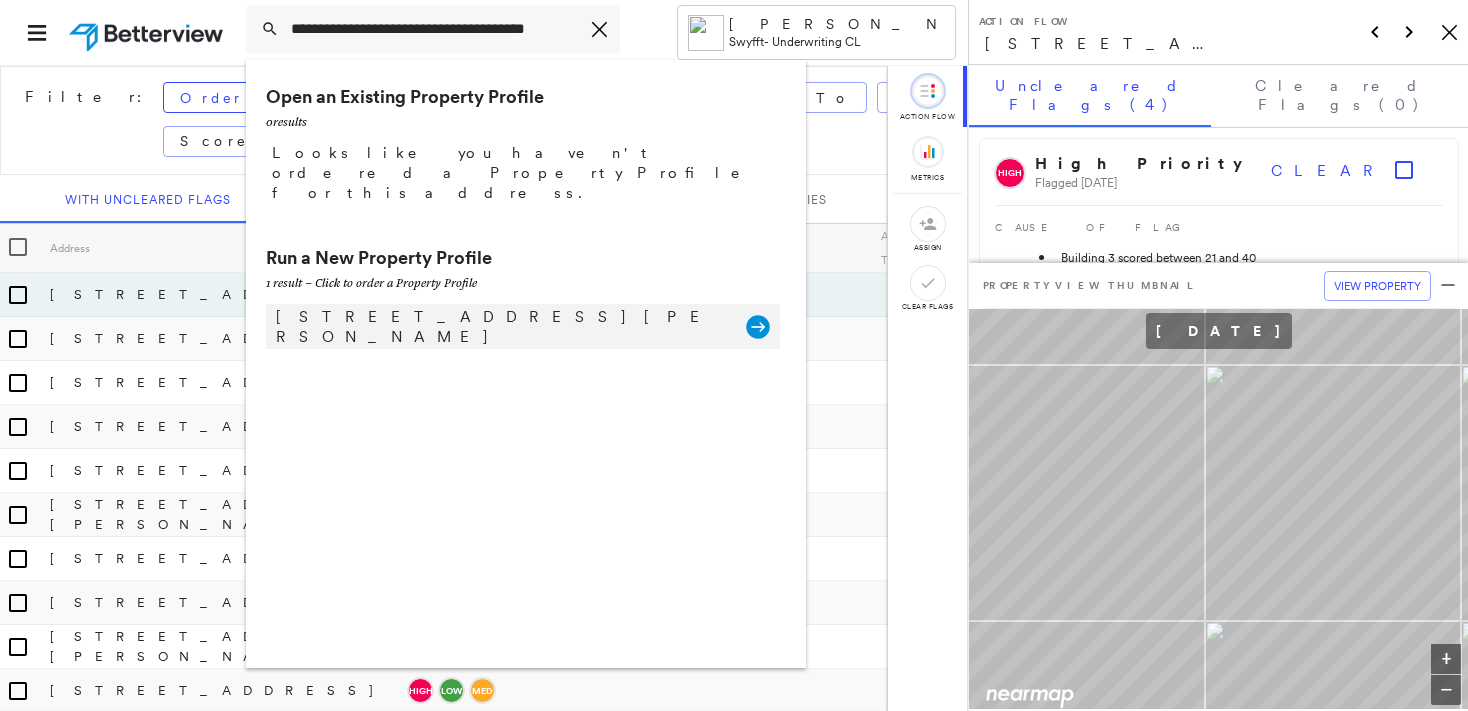 click on "10940 Hesby St, North Hollywood, CA 91601" at bounding box center [501, 327] 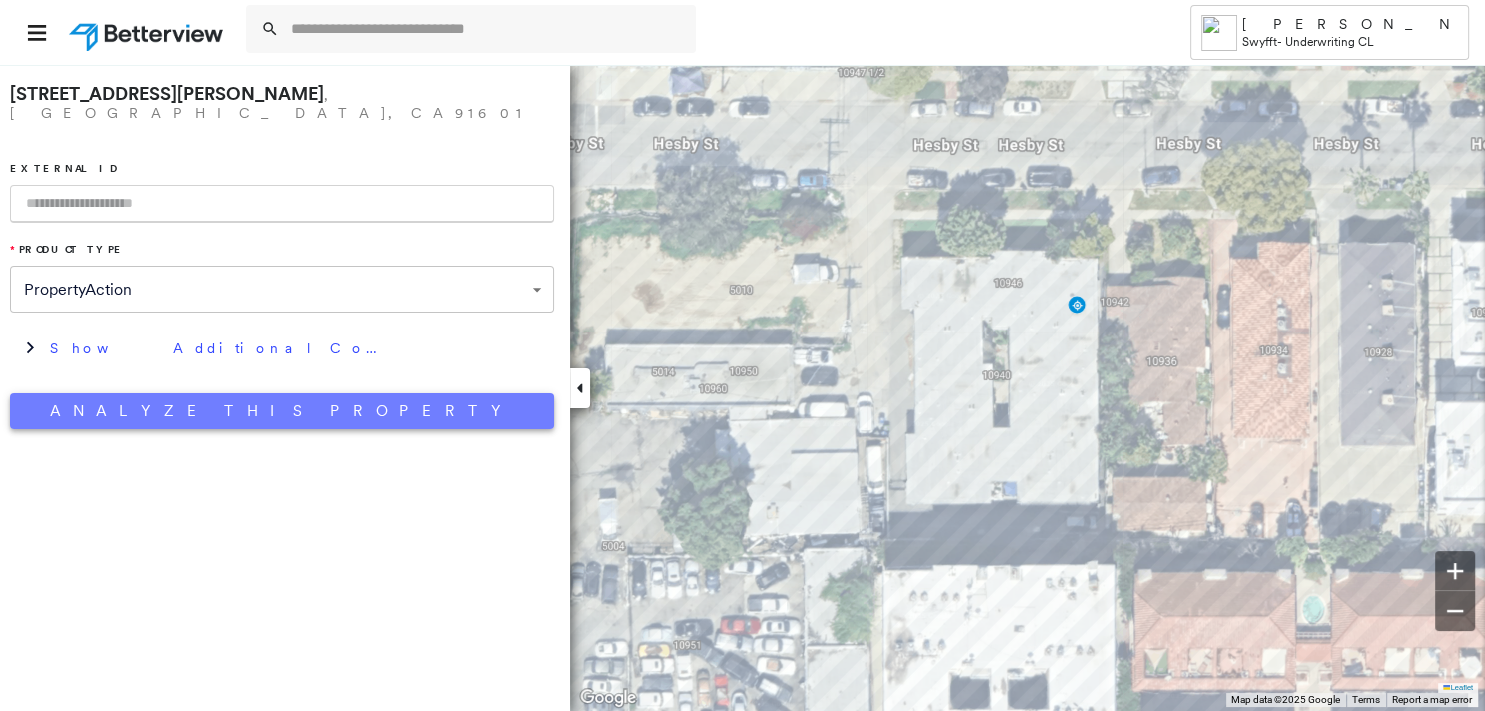 click on "Analyze This Property" at bounding box center [282, 411] 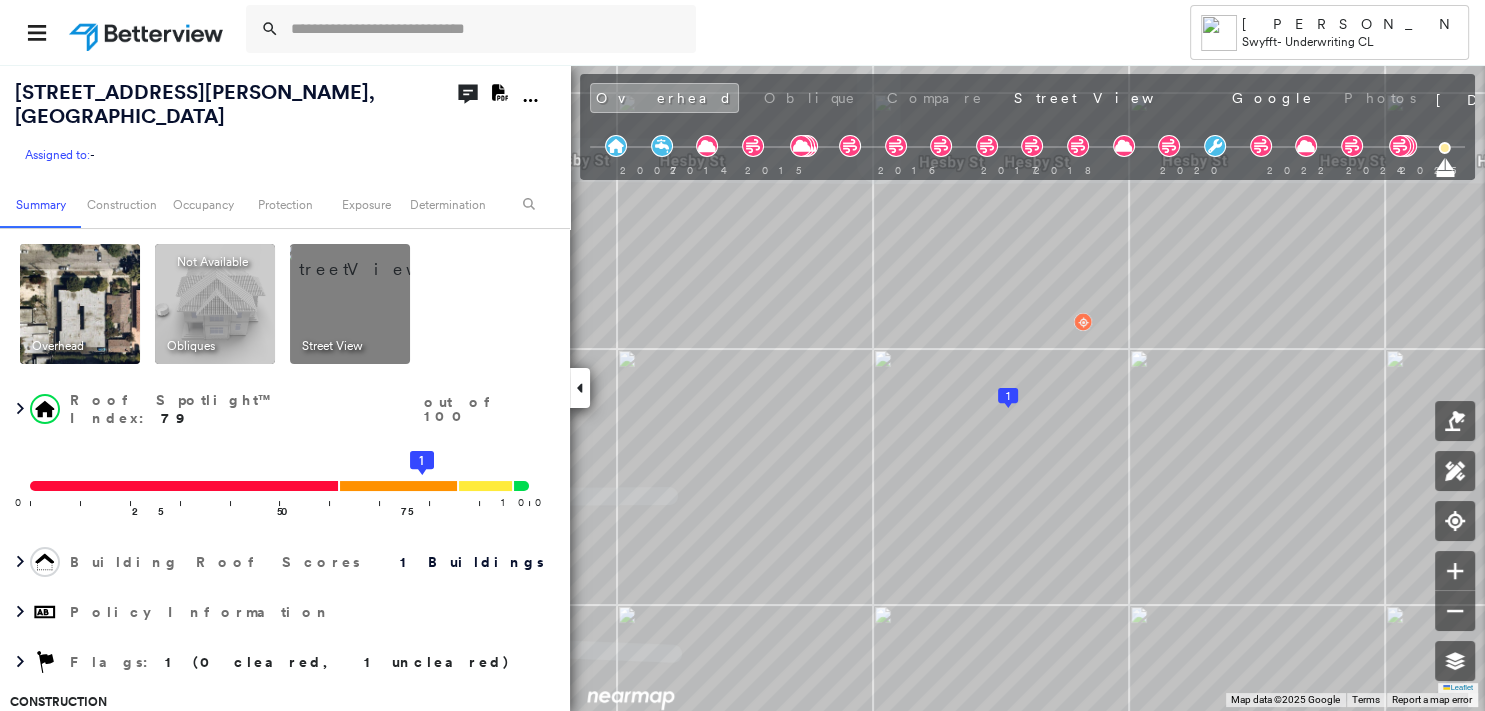 click on "Download PDF Report" 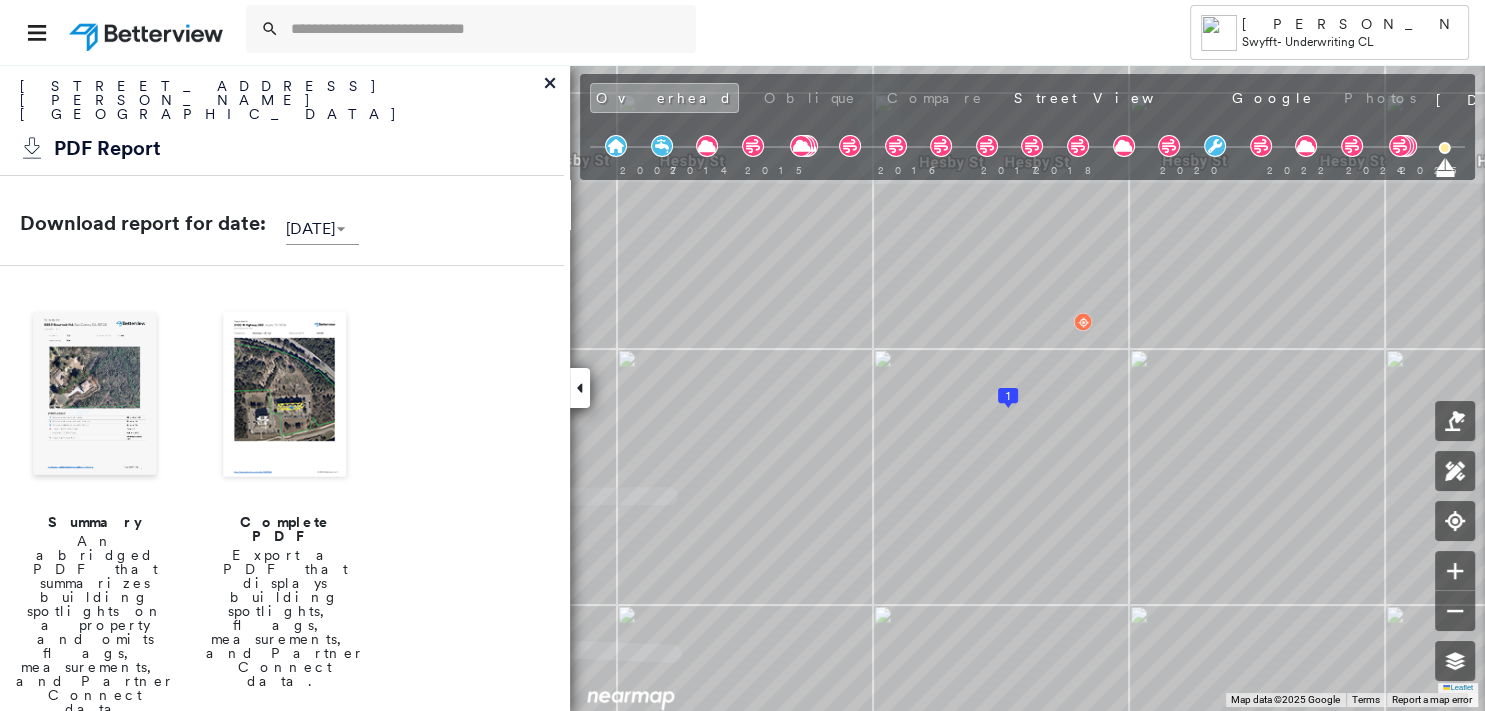 click at bounding box center [95, 396] 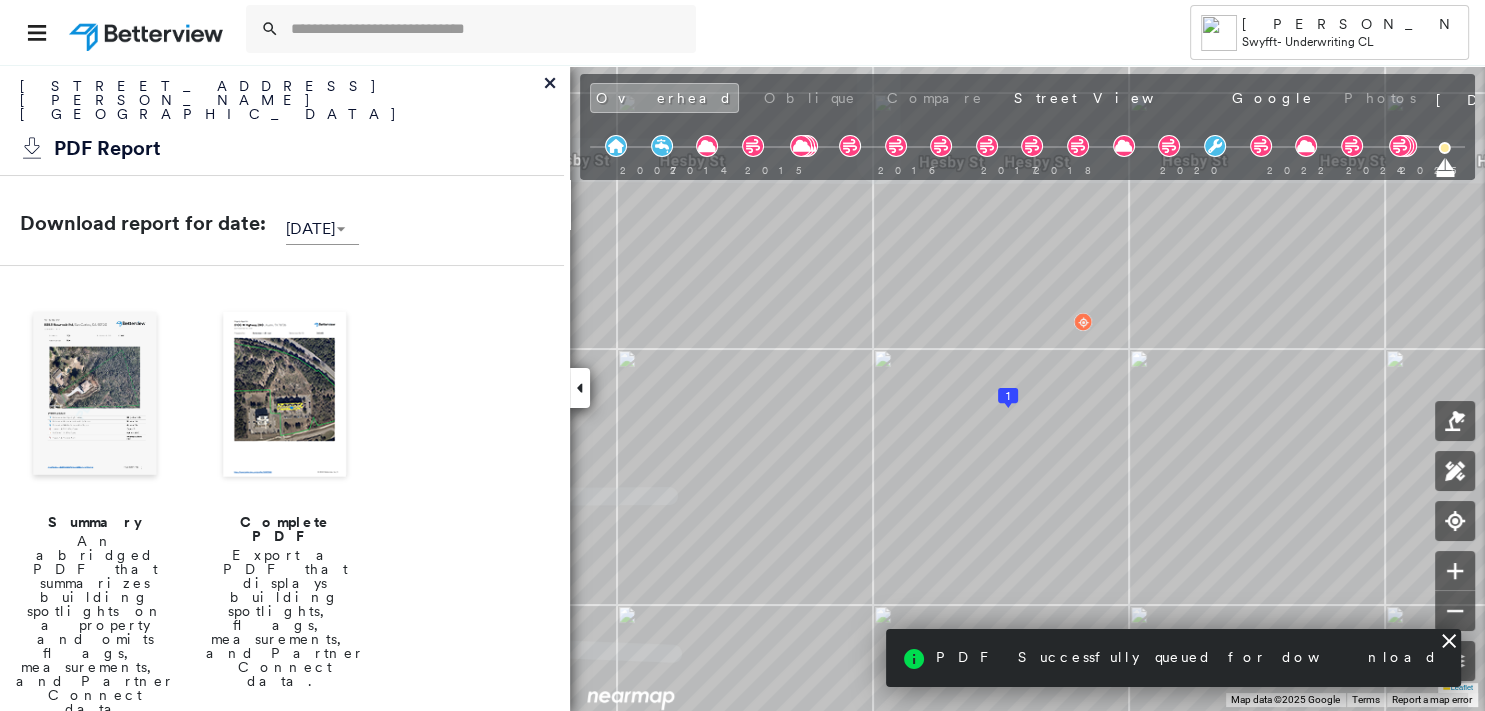 click at bounding box center (95, 396) 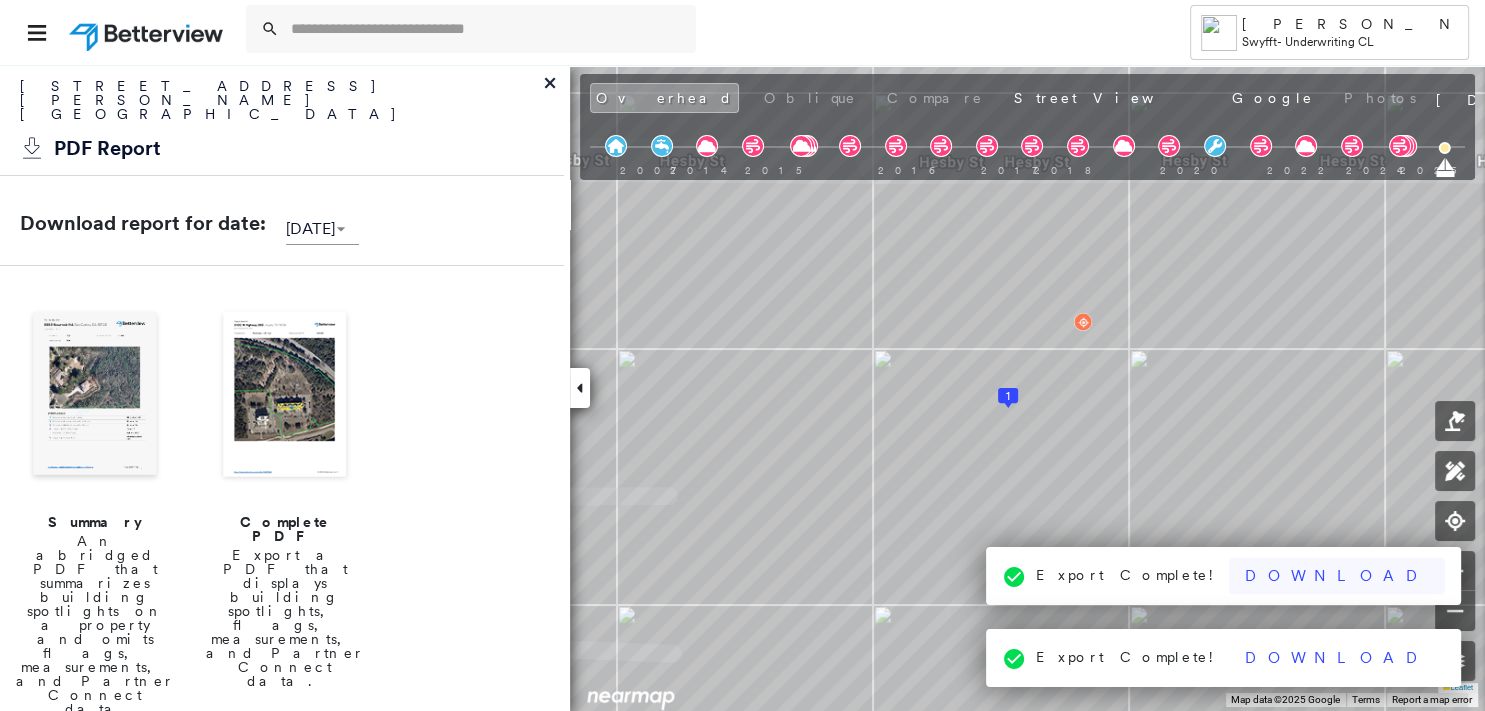 click on "Download" at bounding box center (1337, 576) 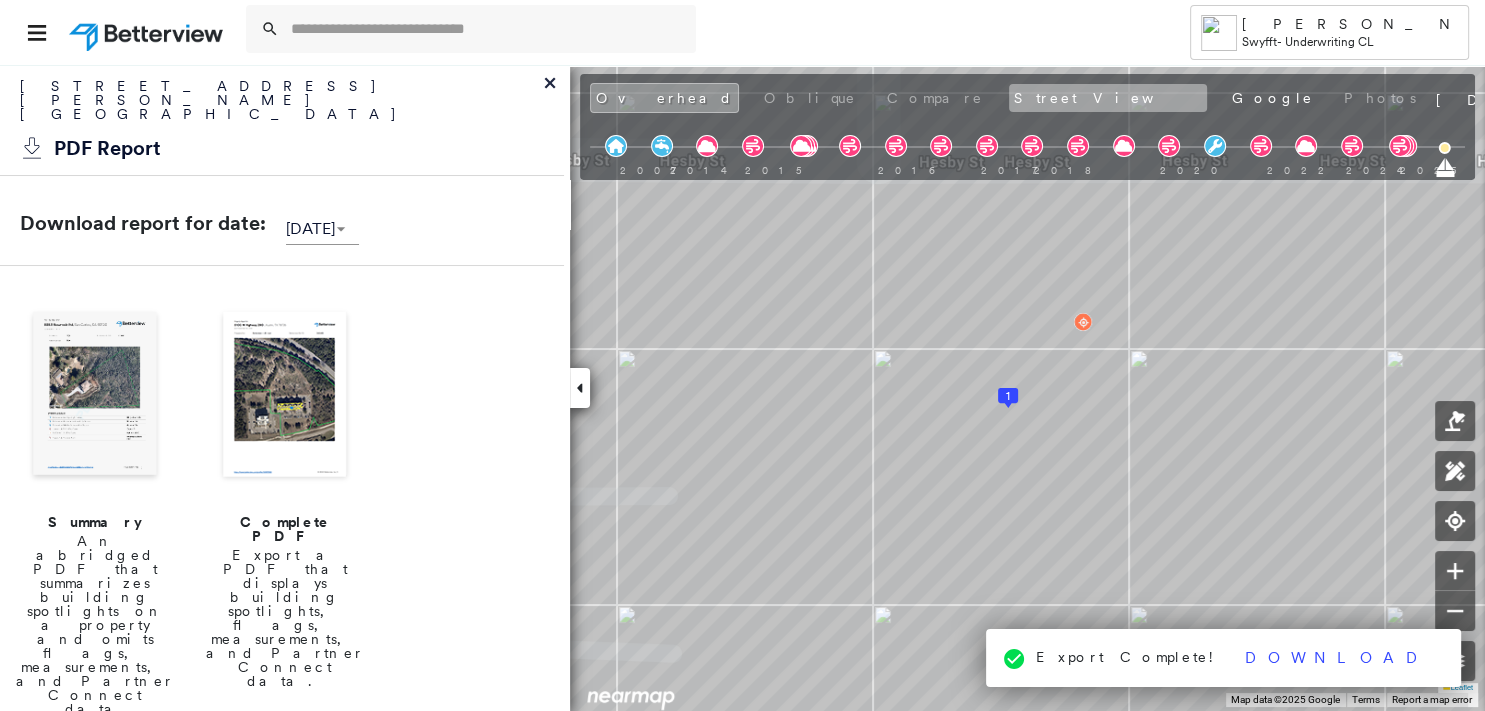 click on "Street View" at bounding box center [1108, 98] 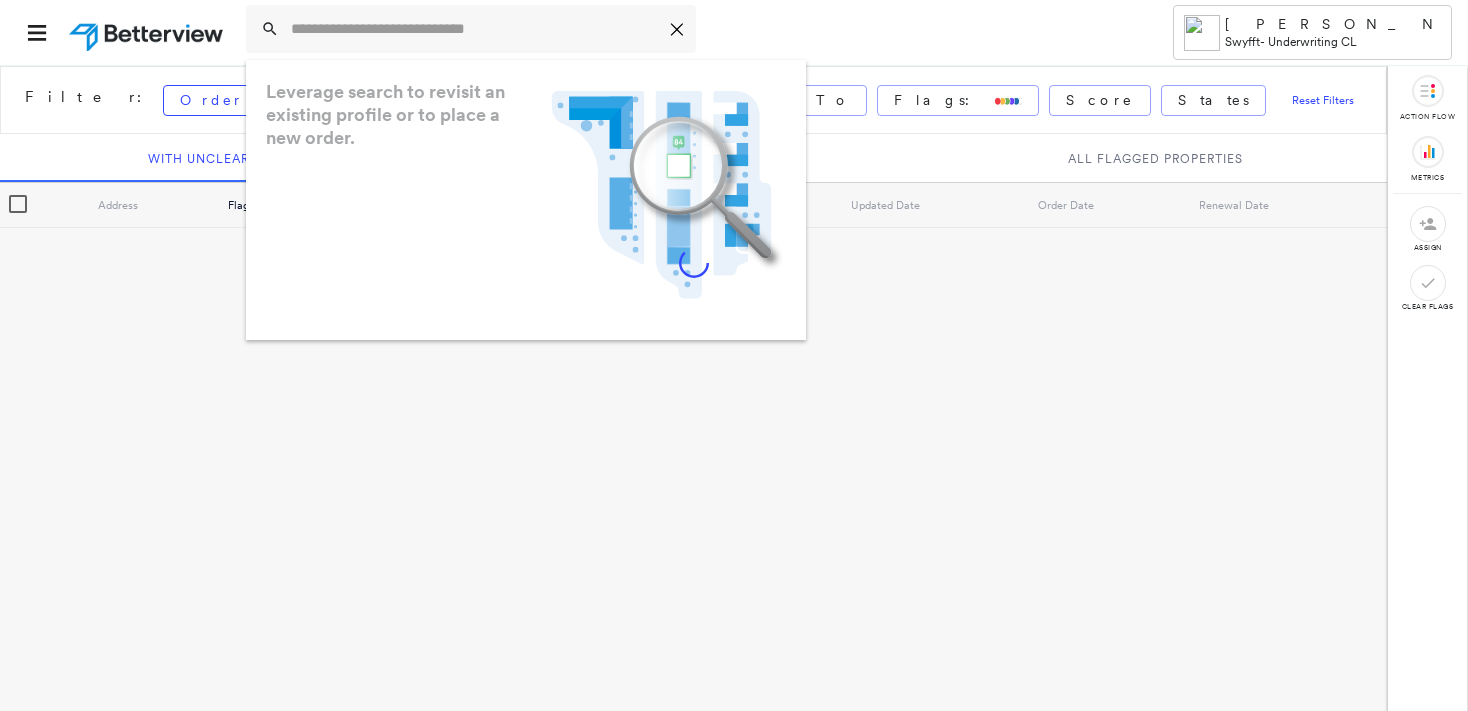 scroll, scrollTop: 0, scrollLeft: 0, axis: both 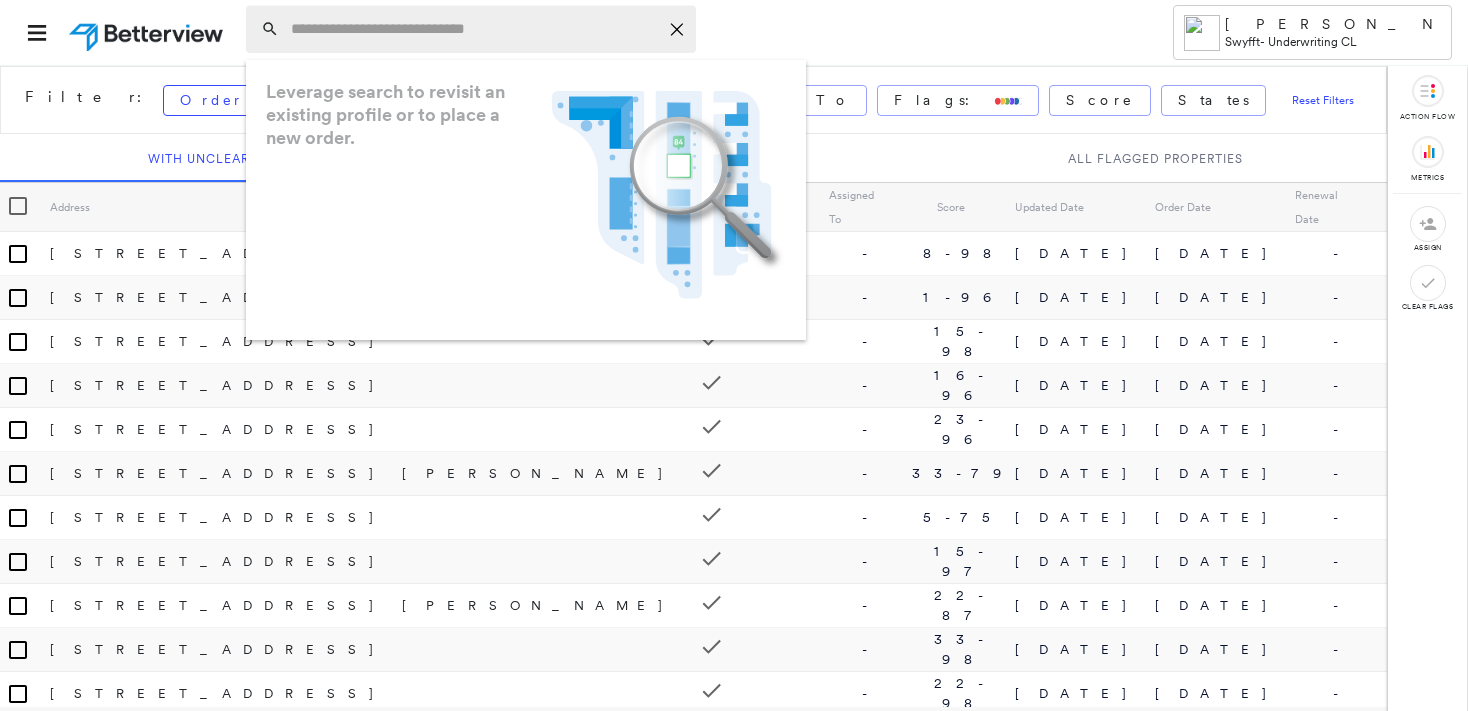 type on "**********" 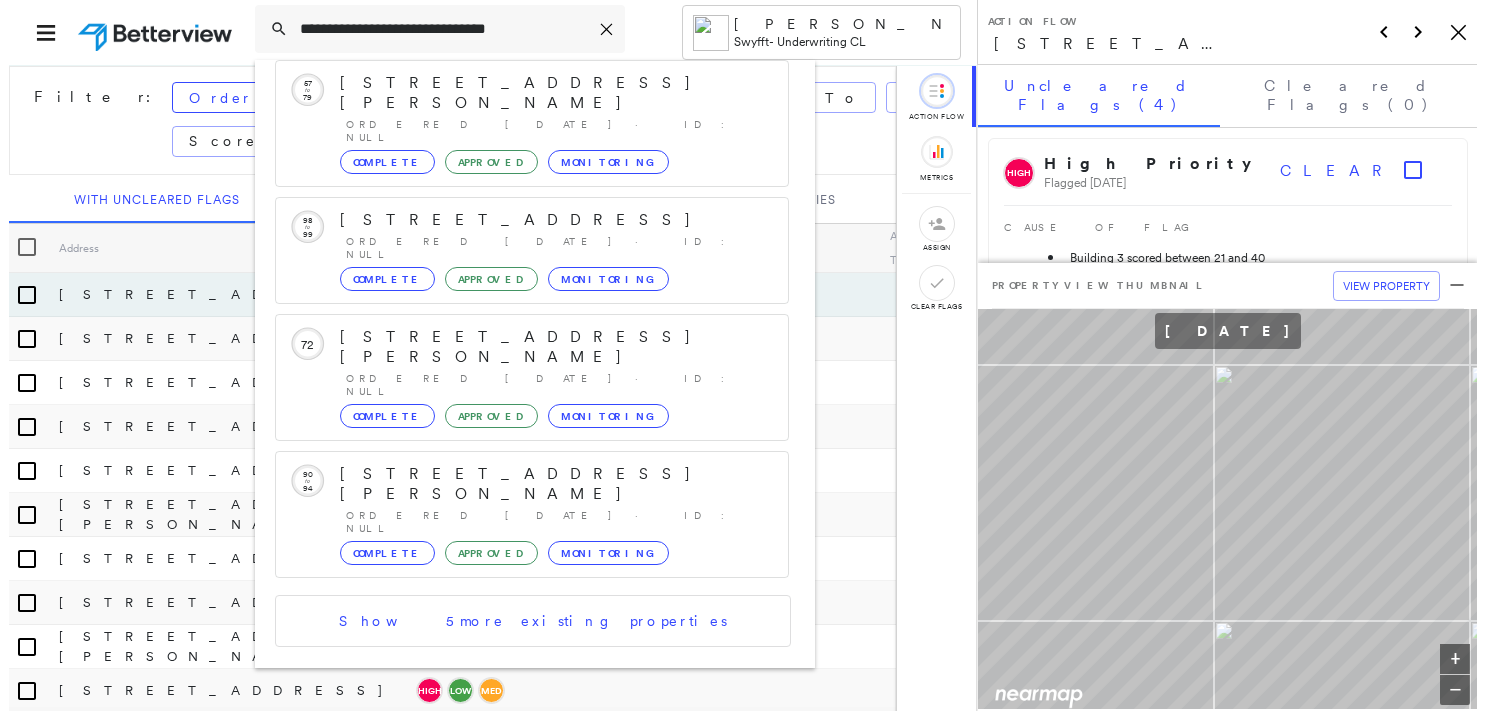 scroll, scrollTop: 206, scrollLeft: 0, axis: vertical 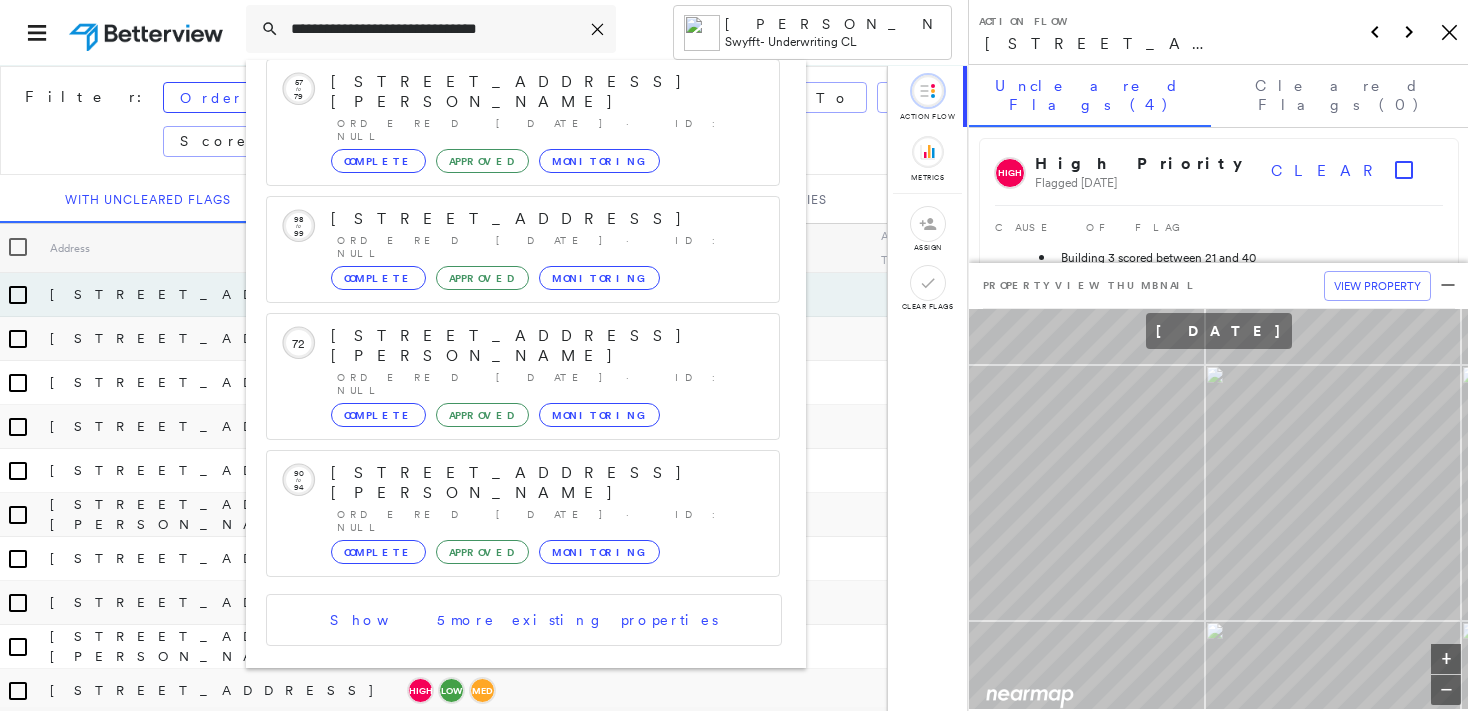 click on "422 Taylor Ave, Alameda, CA 94501" at bounding box center [501, 758] 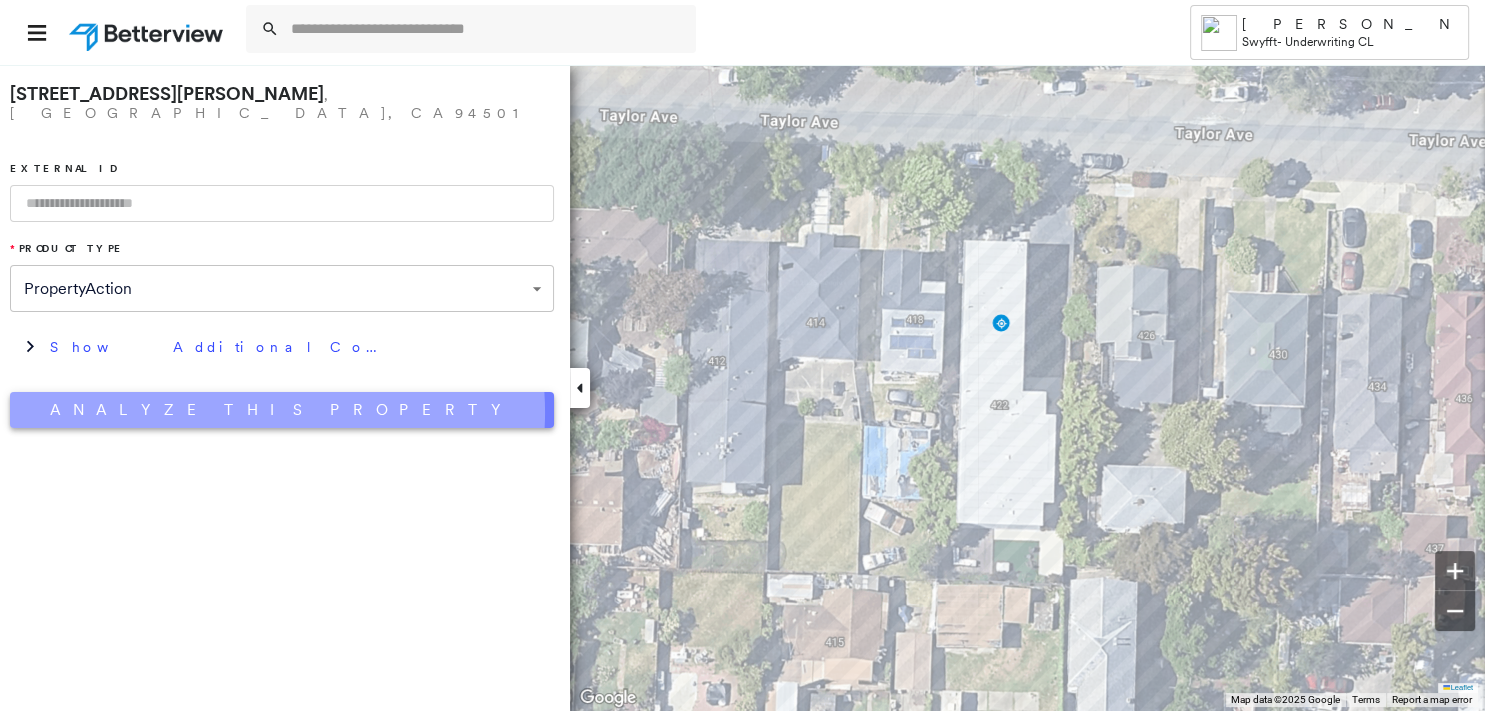 click on "Analyze This Property" at bounding box center [282, 410] 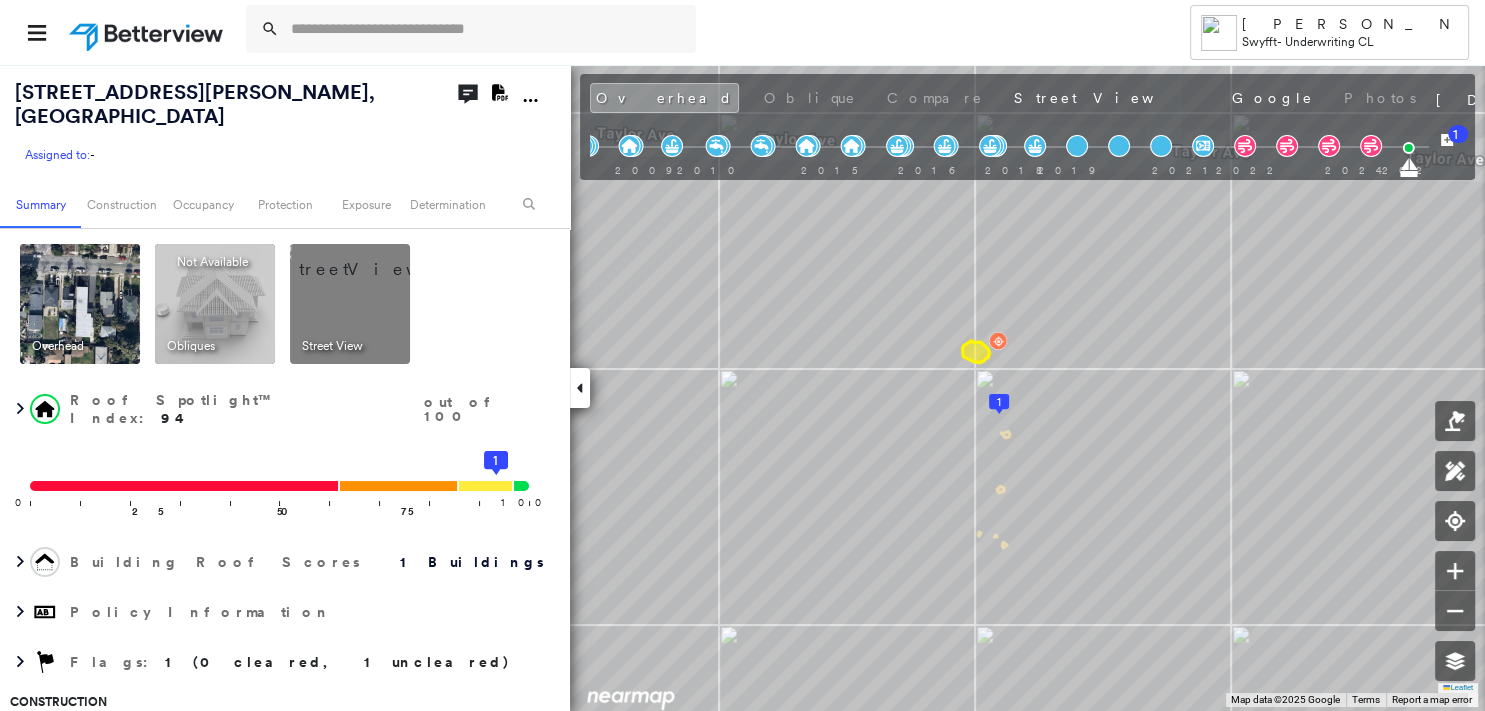 click on "Download PDF Report" 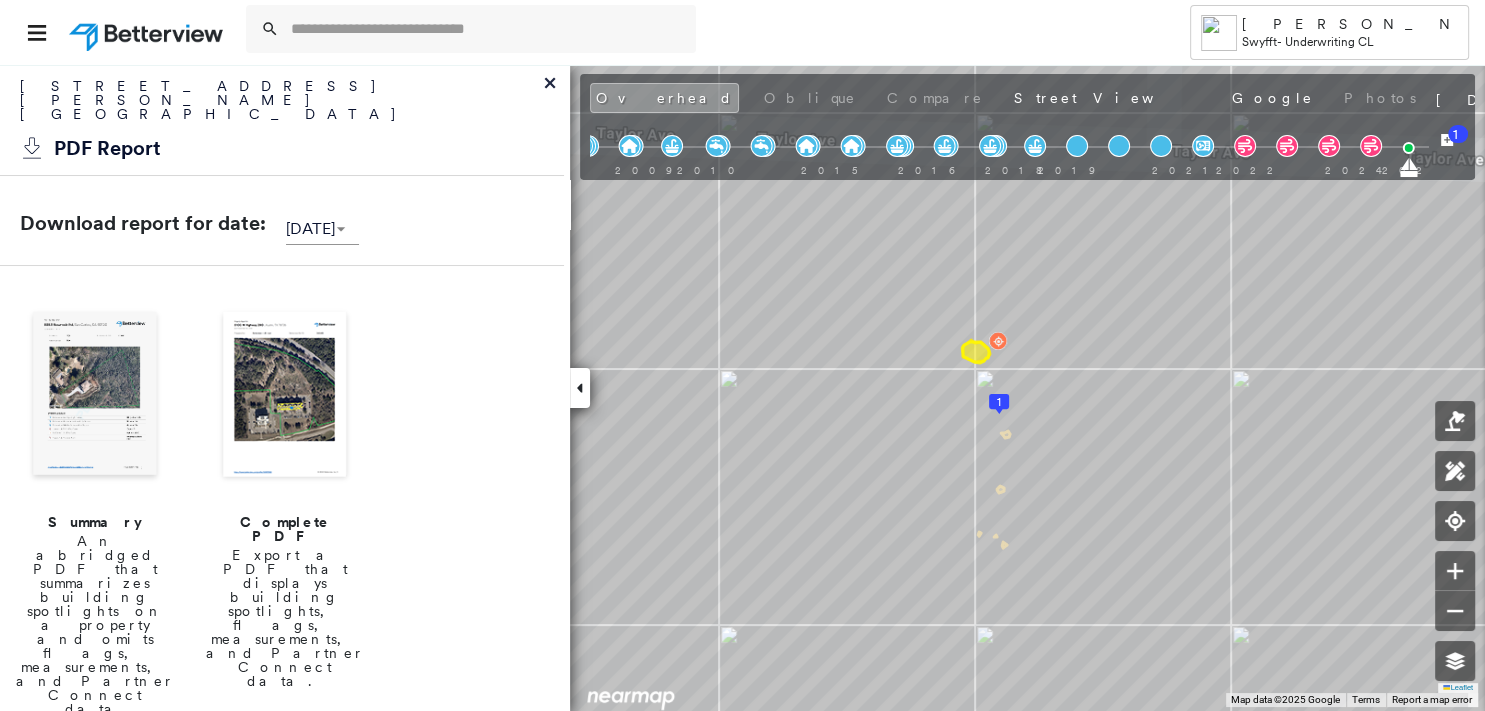 click at bounding box center (95, 396) 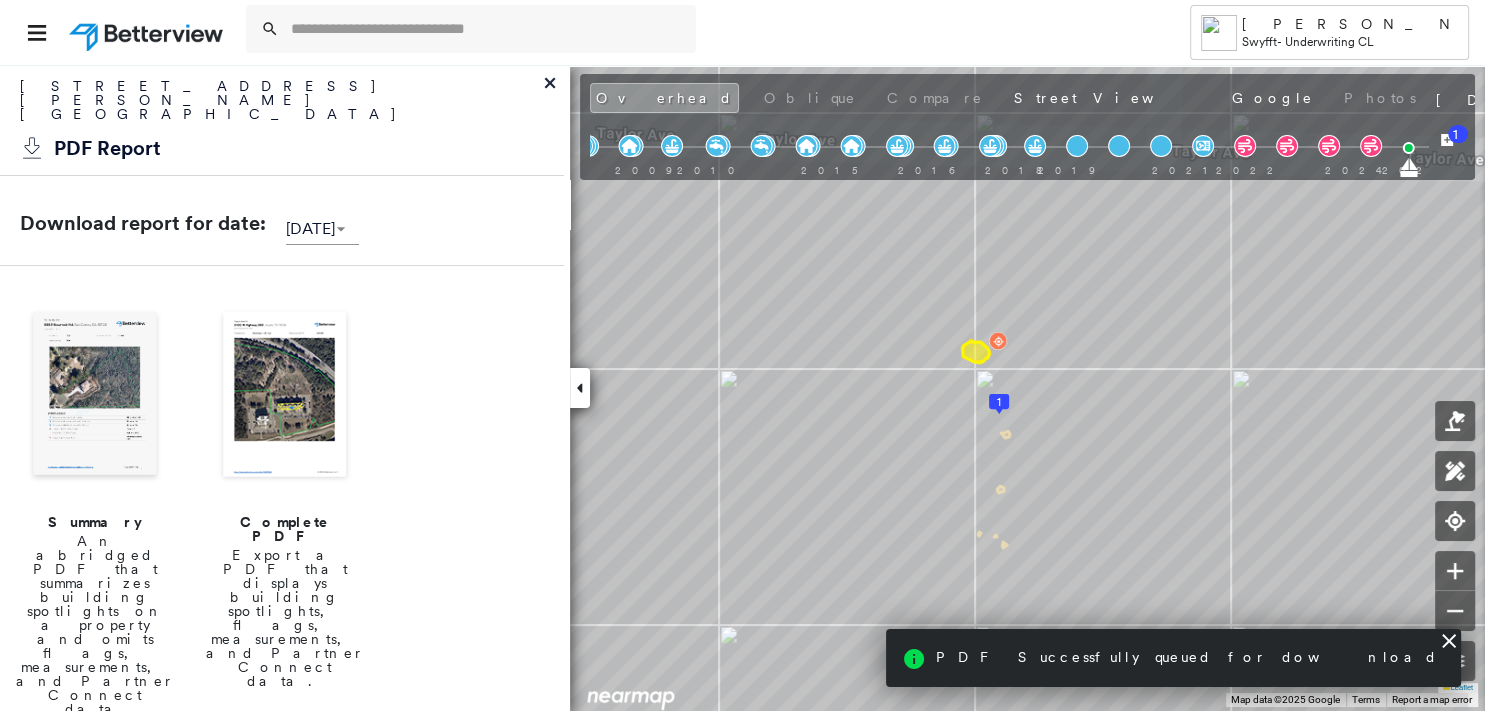 click at bounding box center (95, 396) 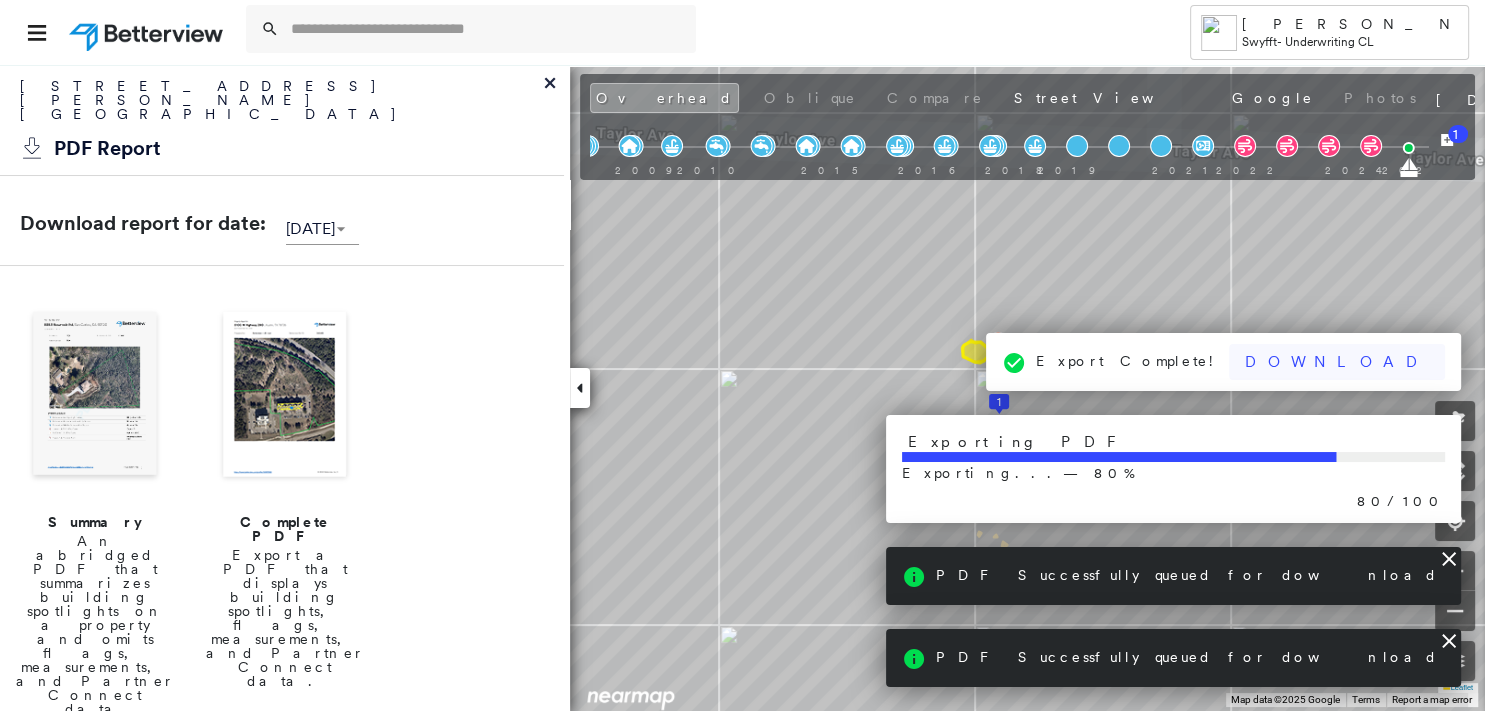 click on "Download" at bounding box center [1337, 362] 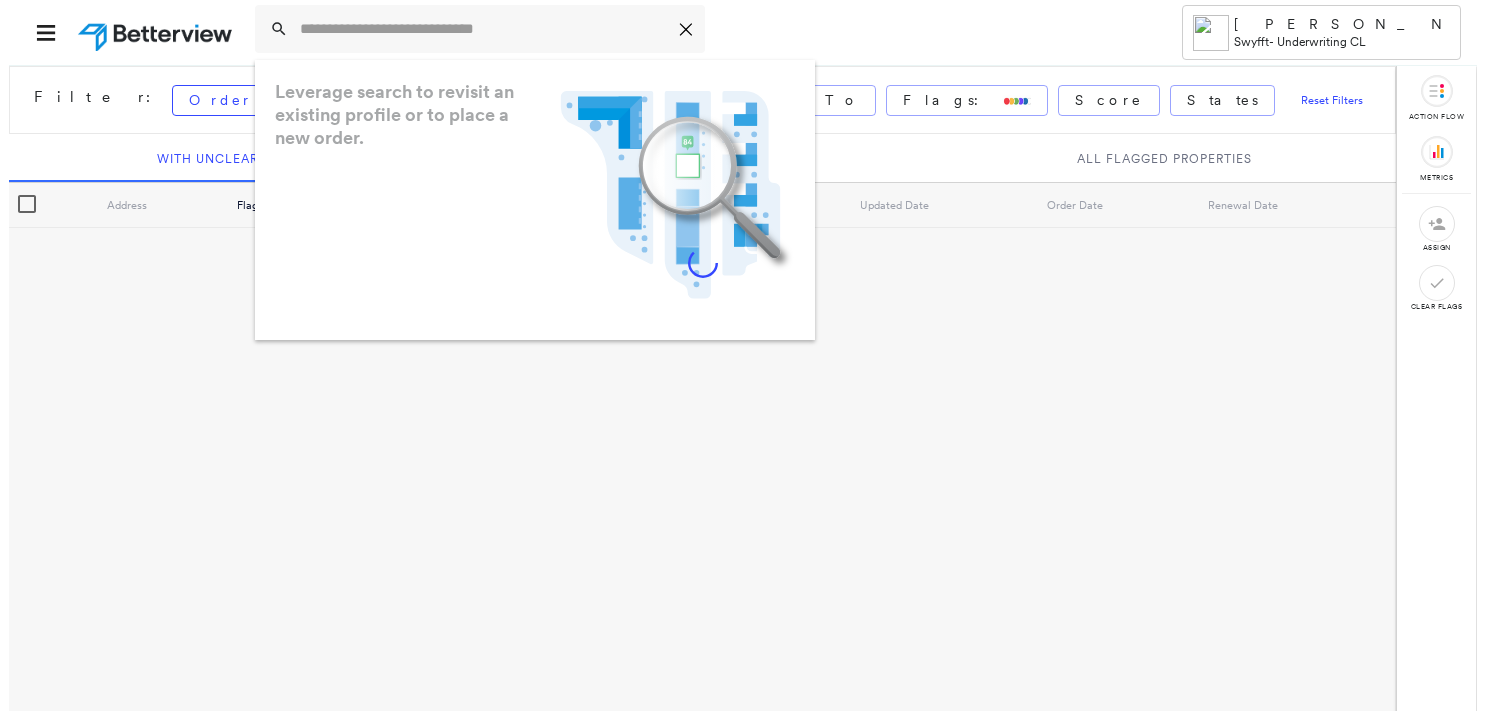 scroll, scrollTop: 0, scrollLeft: 0, axis: both 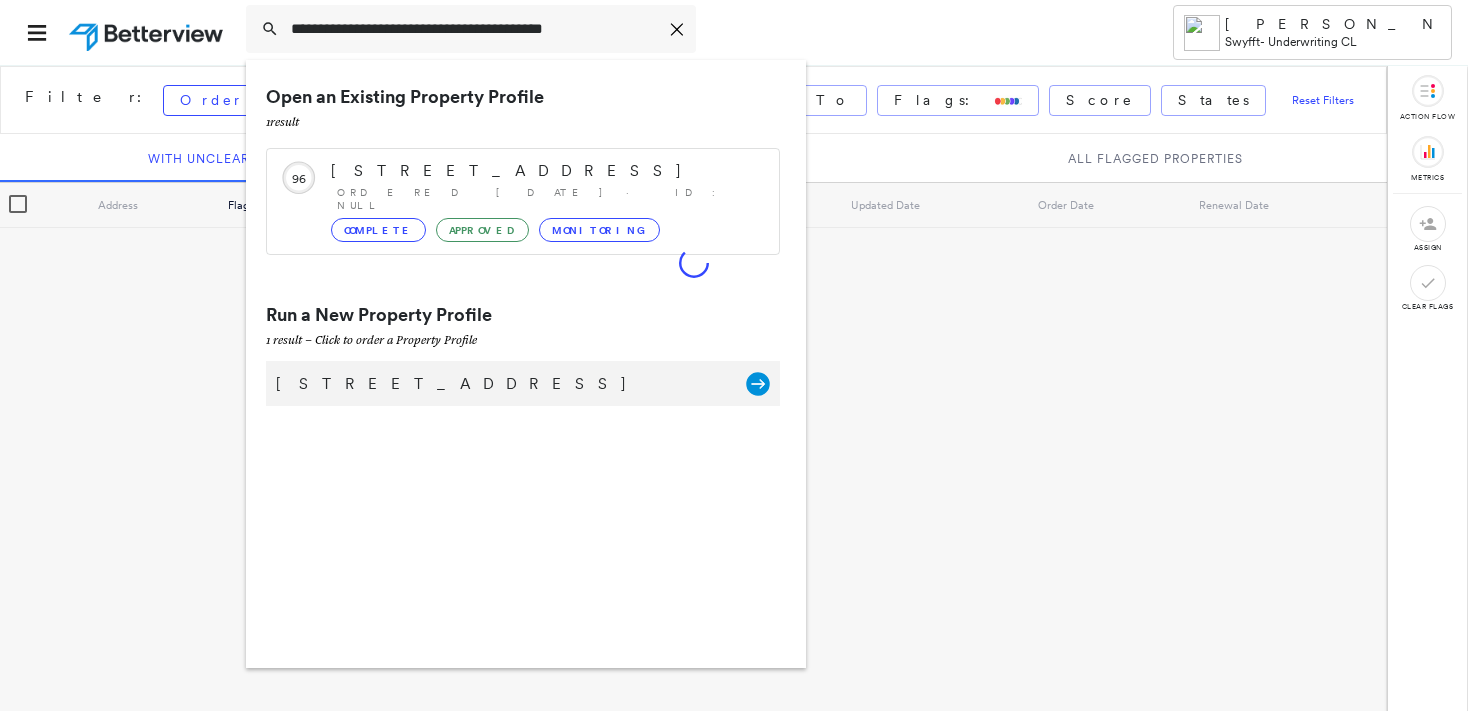 type on "**********" 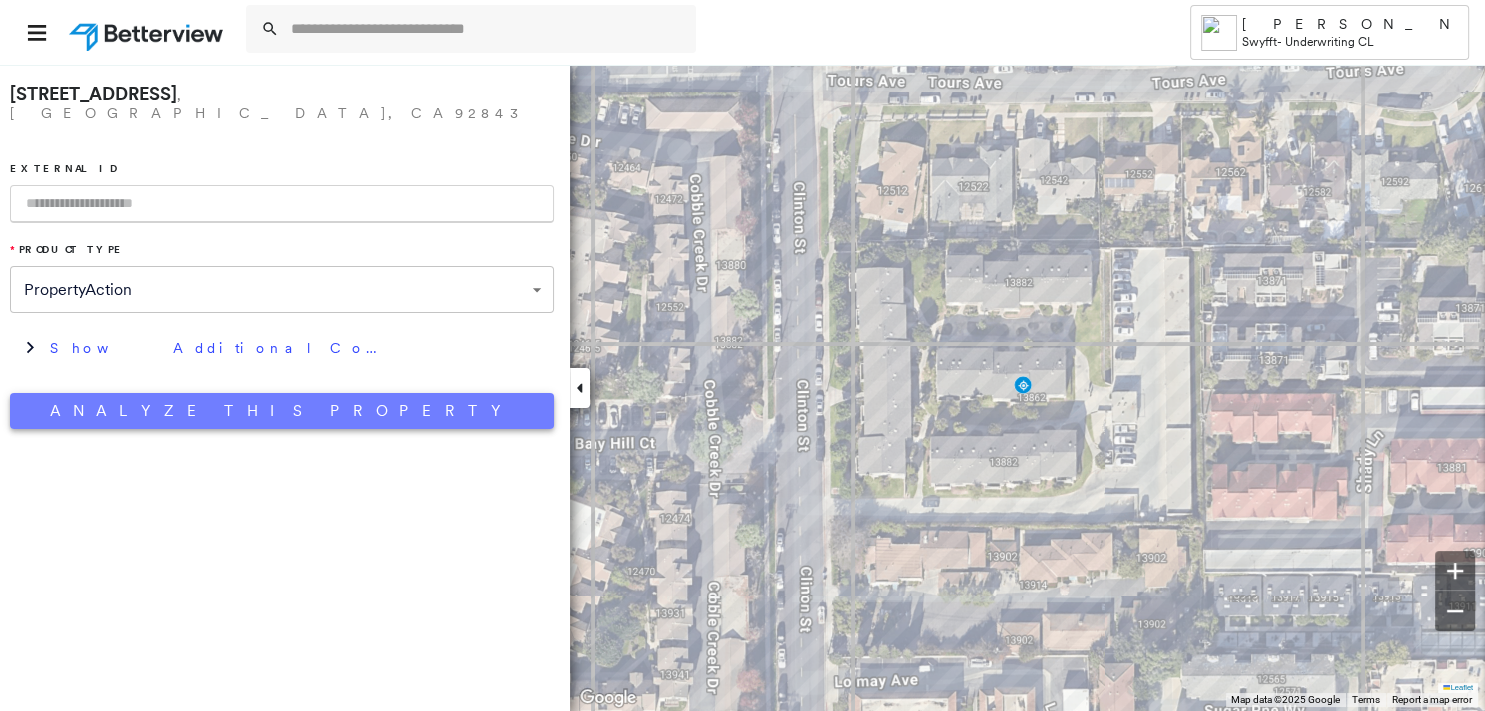 click on "Analyze This Property" at bounding box center [282, 411] 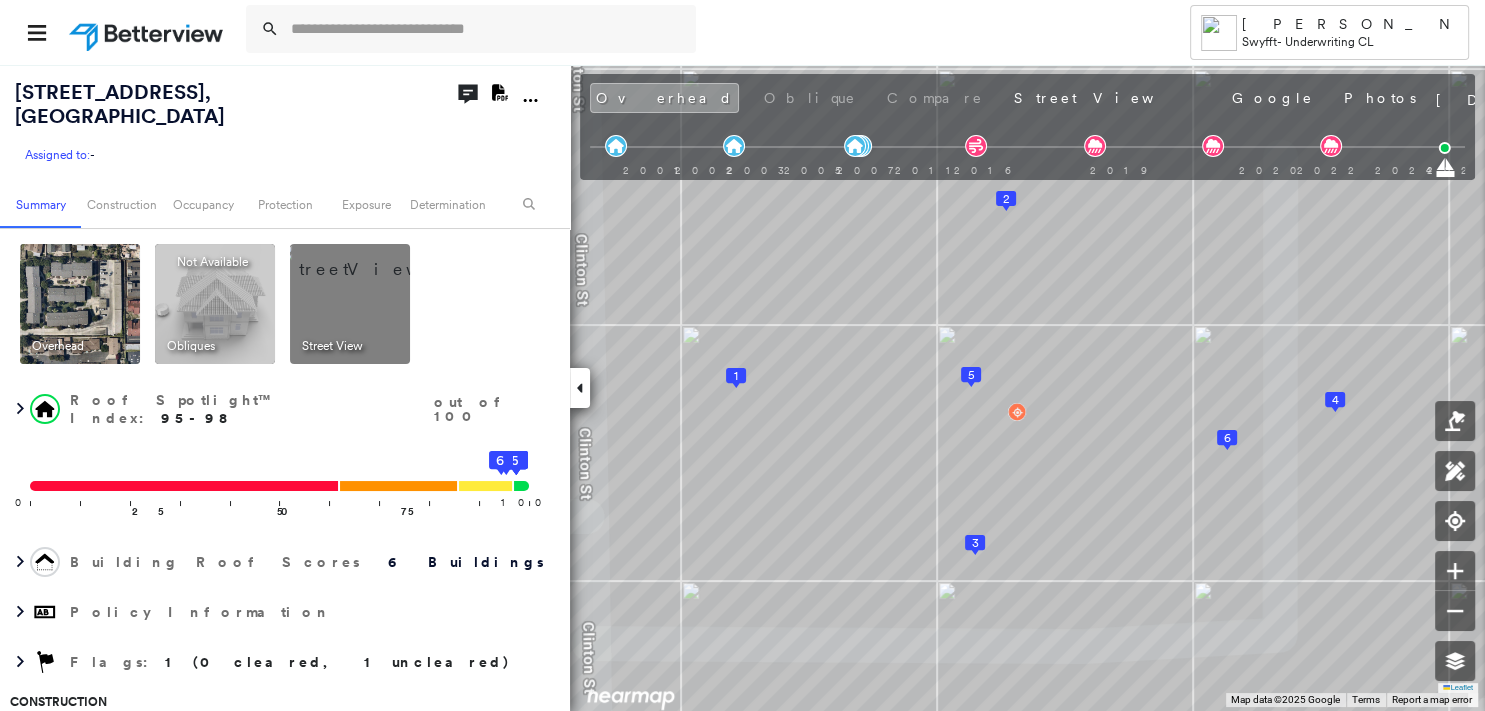click on "Download PDF Report" 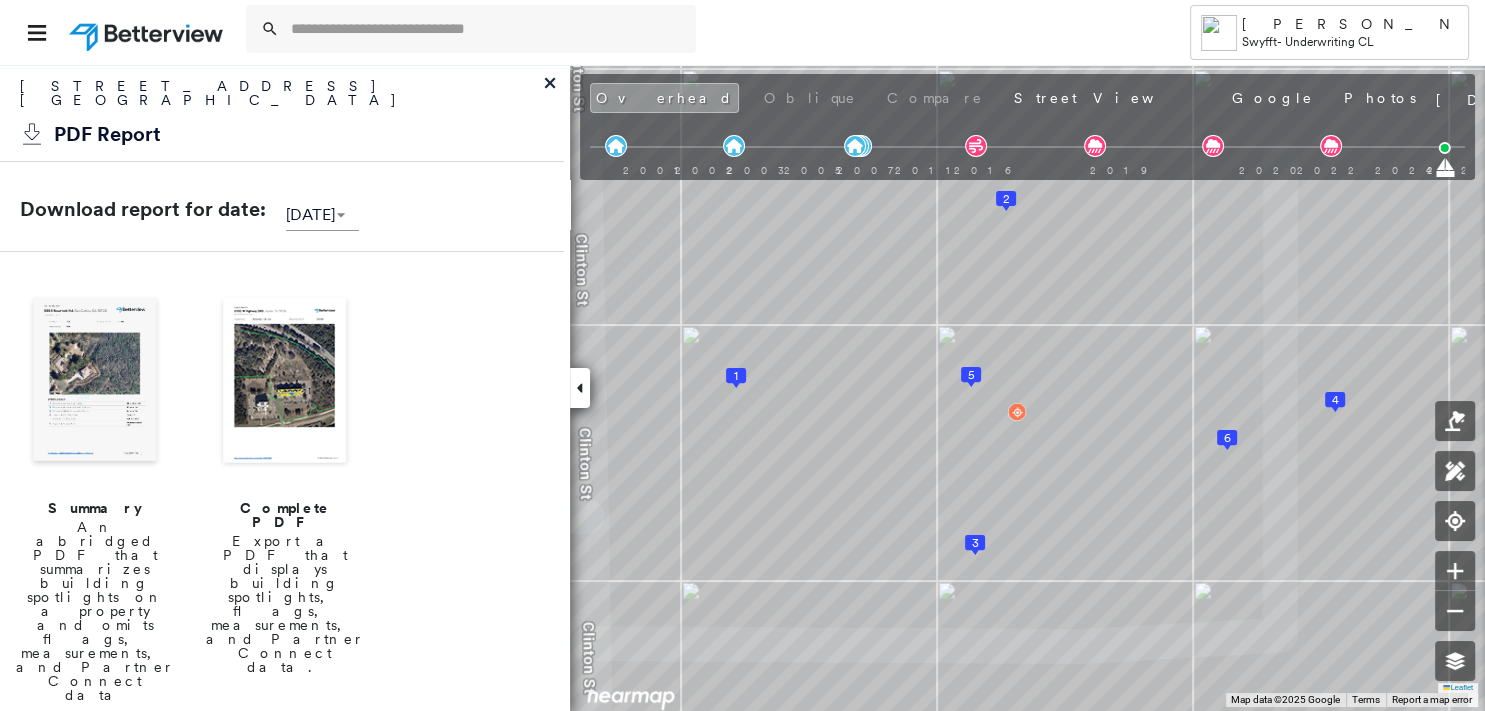 click at bounding box center [95, 382] 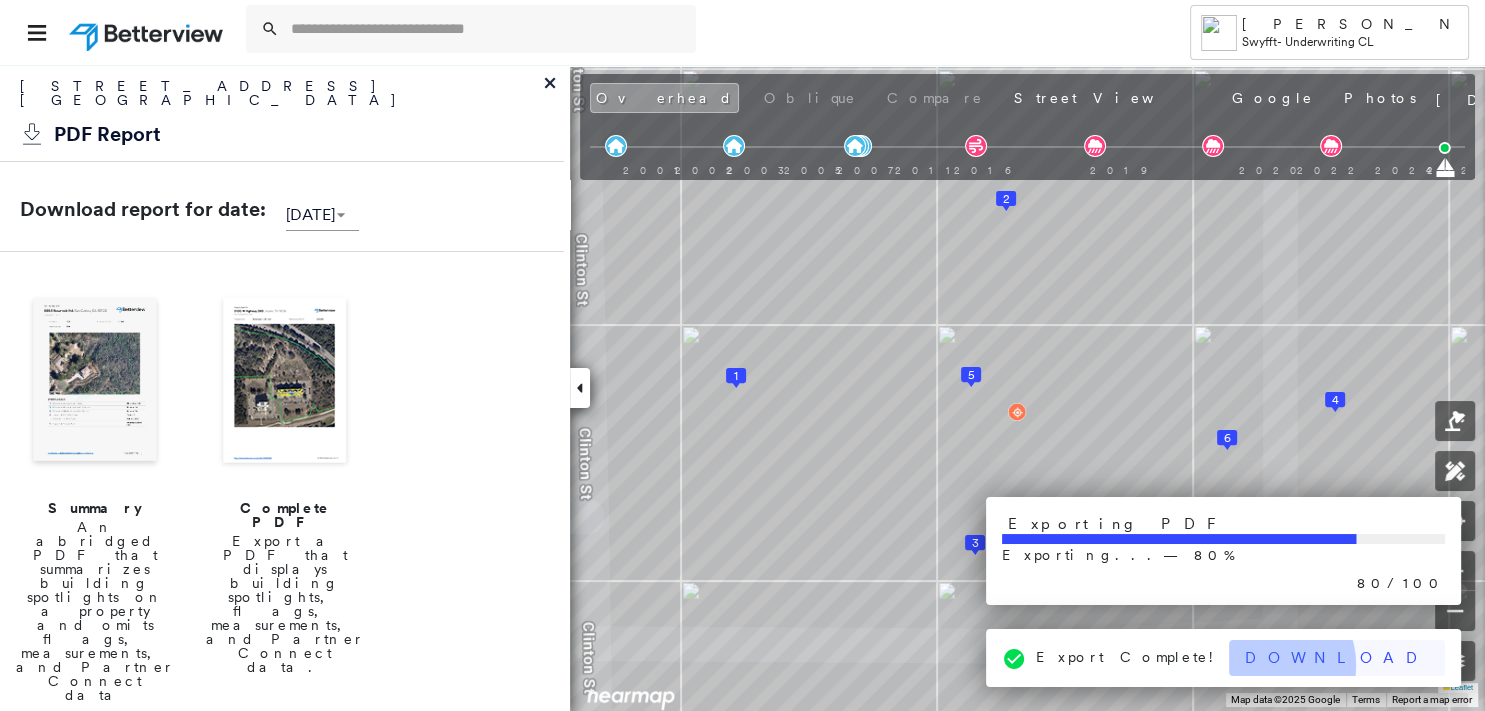 click on "Download" at bounding box center [1337, 658] 